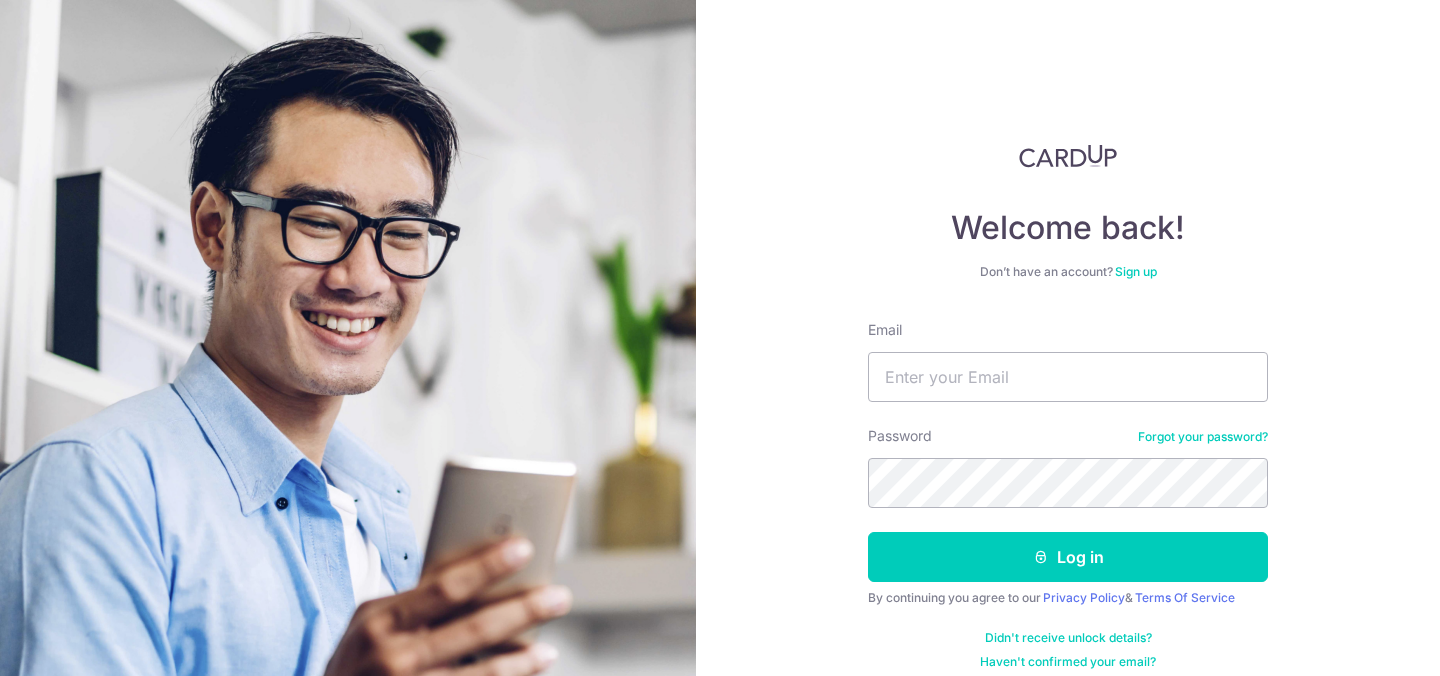 scroll, scrollTop: 0, scrollLeft: 0, axis: both 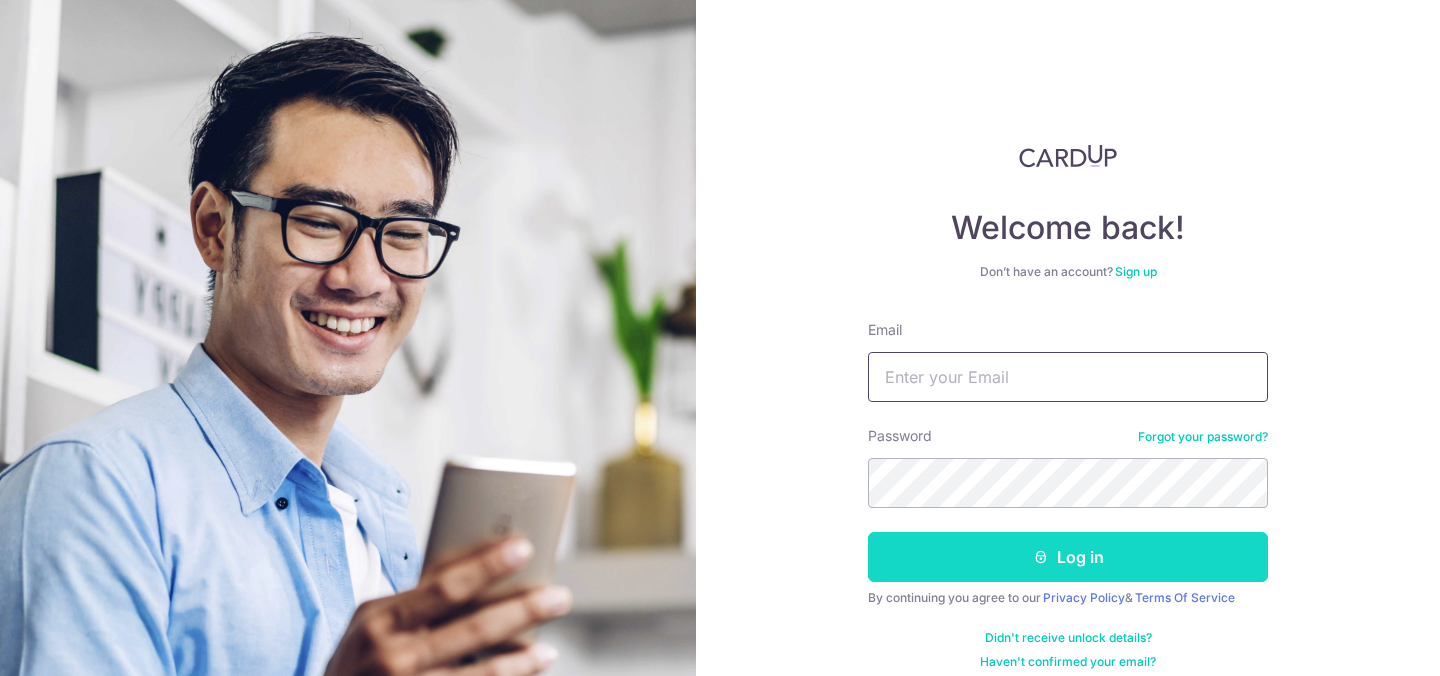 type on "[EMAIL]" 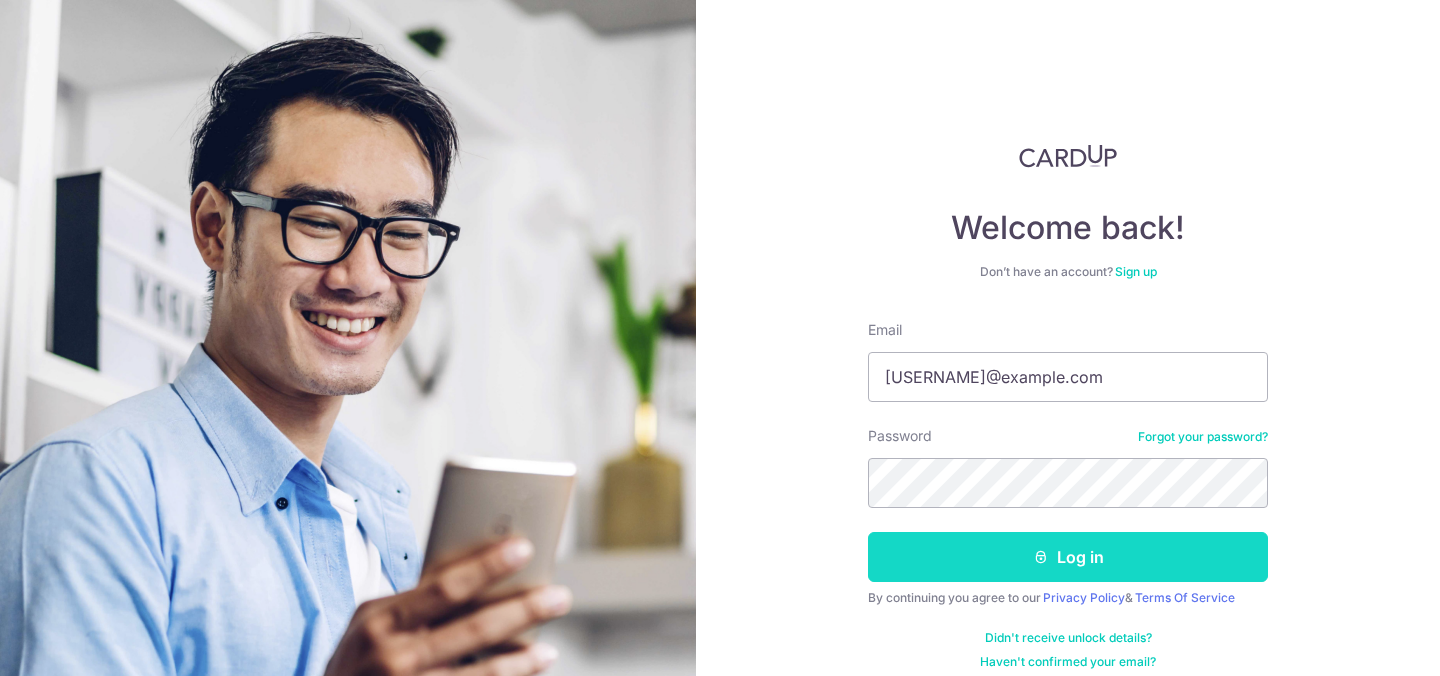 click on "Log in" at bounding box center (1068, 557) 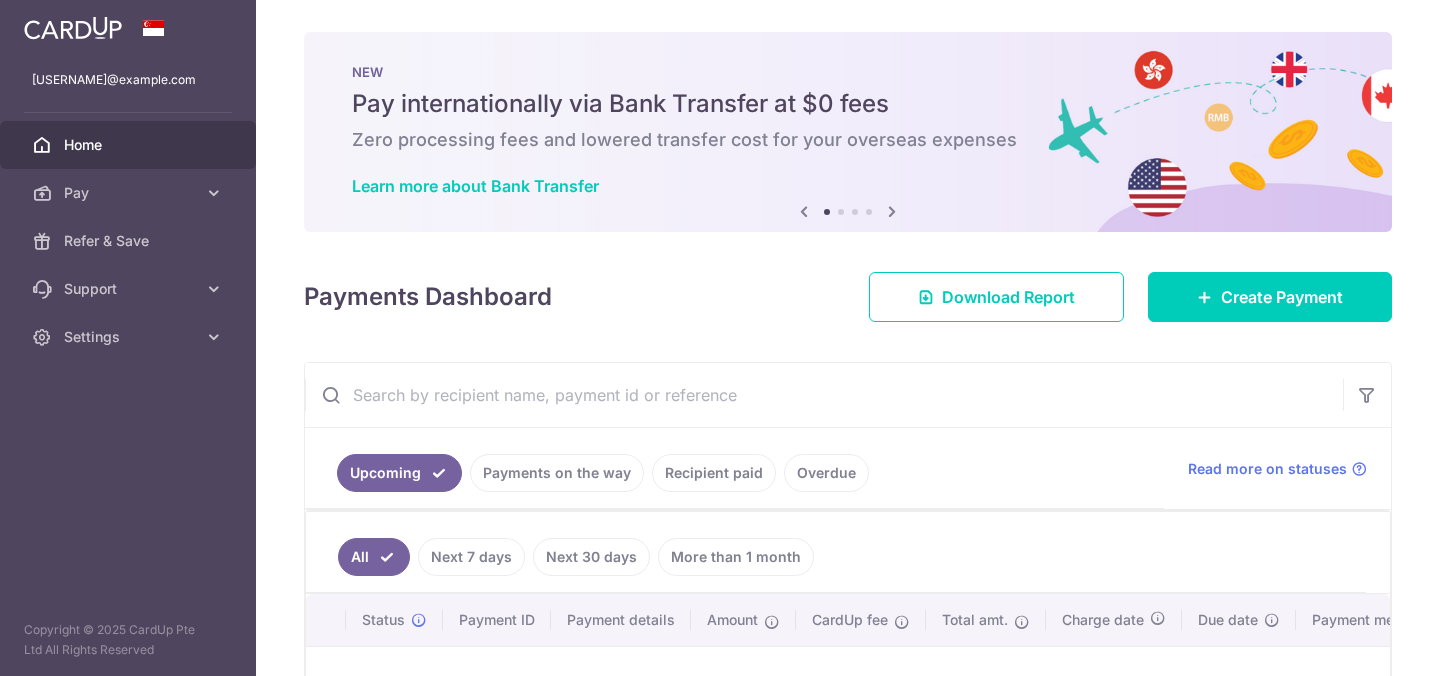 scroll, scrollTop: 0, scrollLeft: 0, axis: both 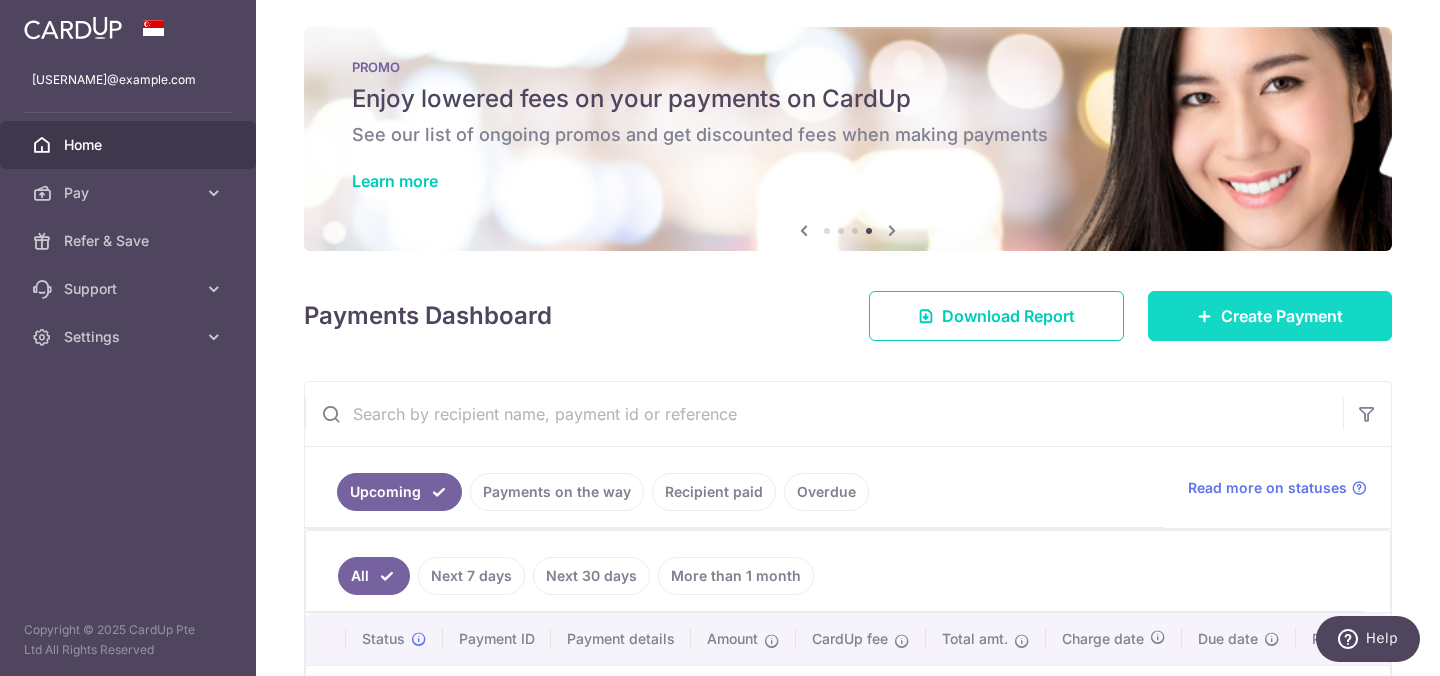 click on "Create Payment" at bounding box center [1270, 316] 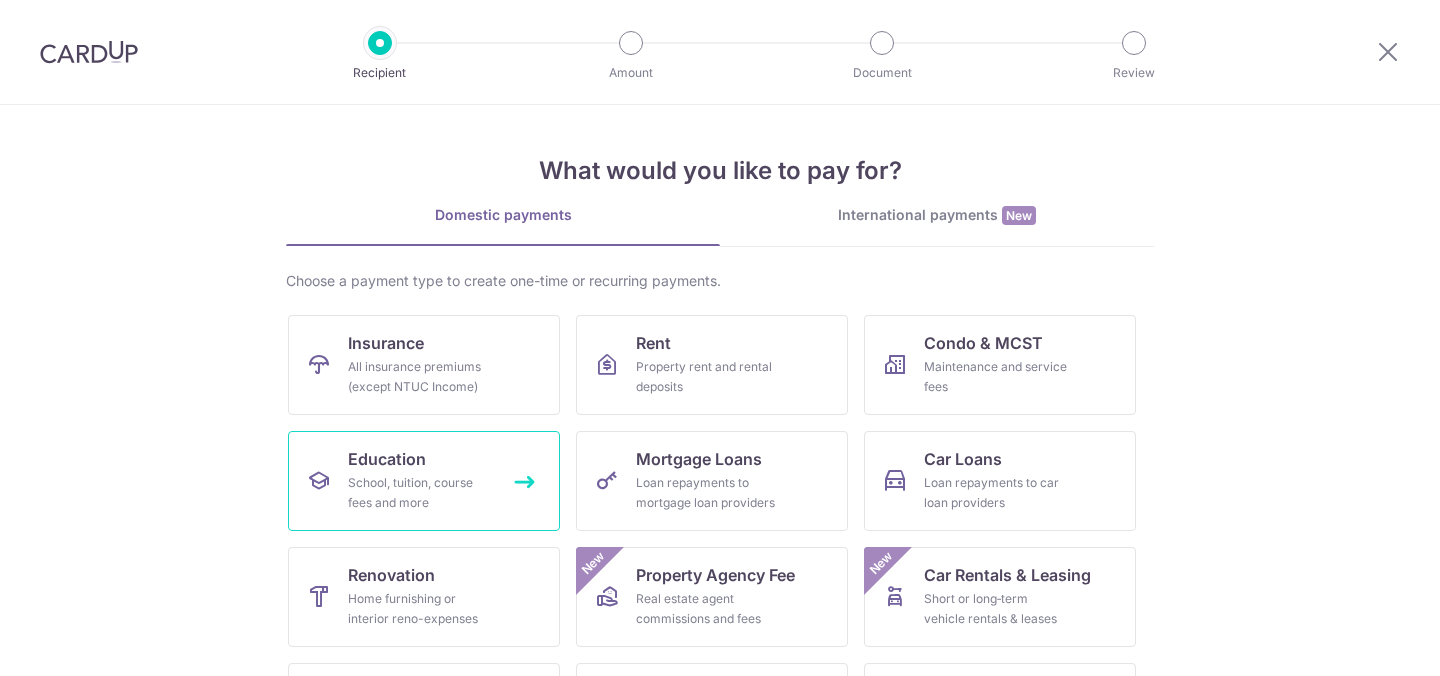 scroll, scrollTop: 0, scrollLeft: 0, axis: both 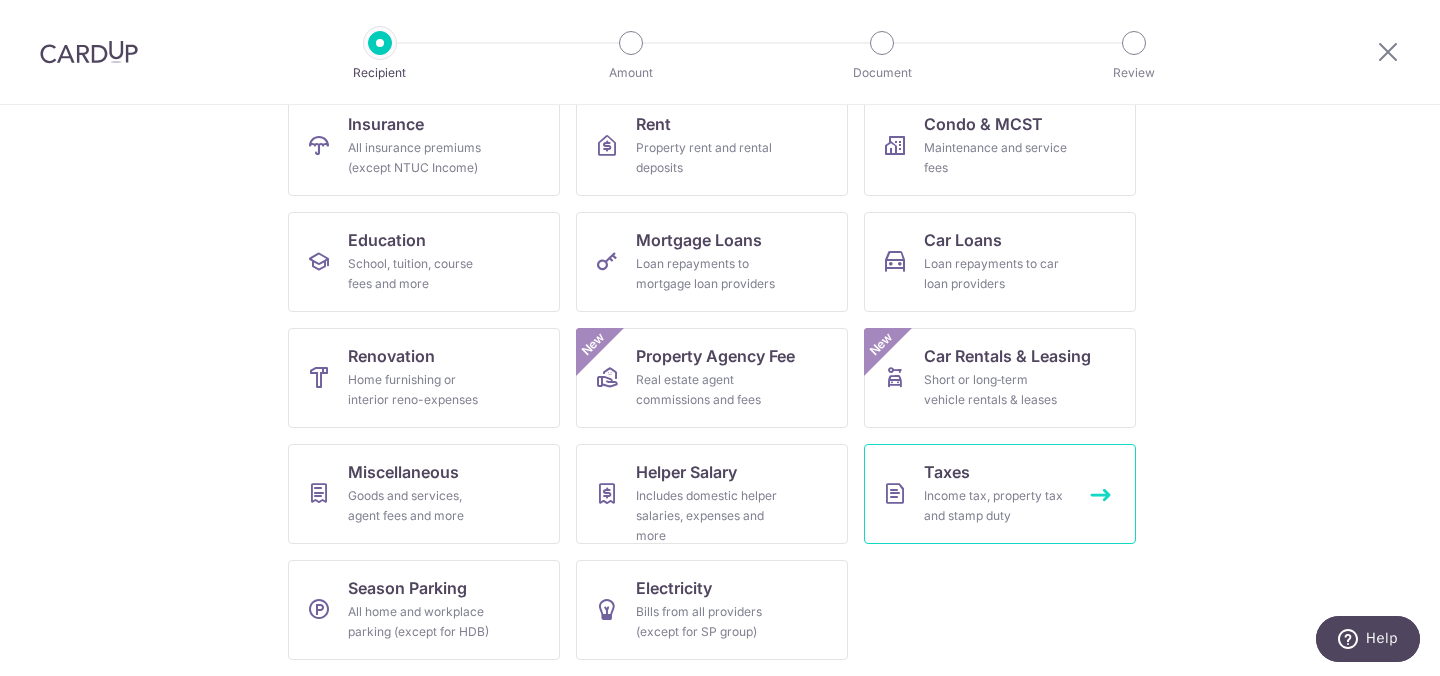 click on "Income tax, property tax and stamp duty" at bounding box center [996, 506] 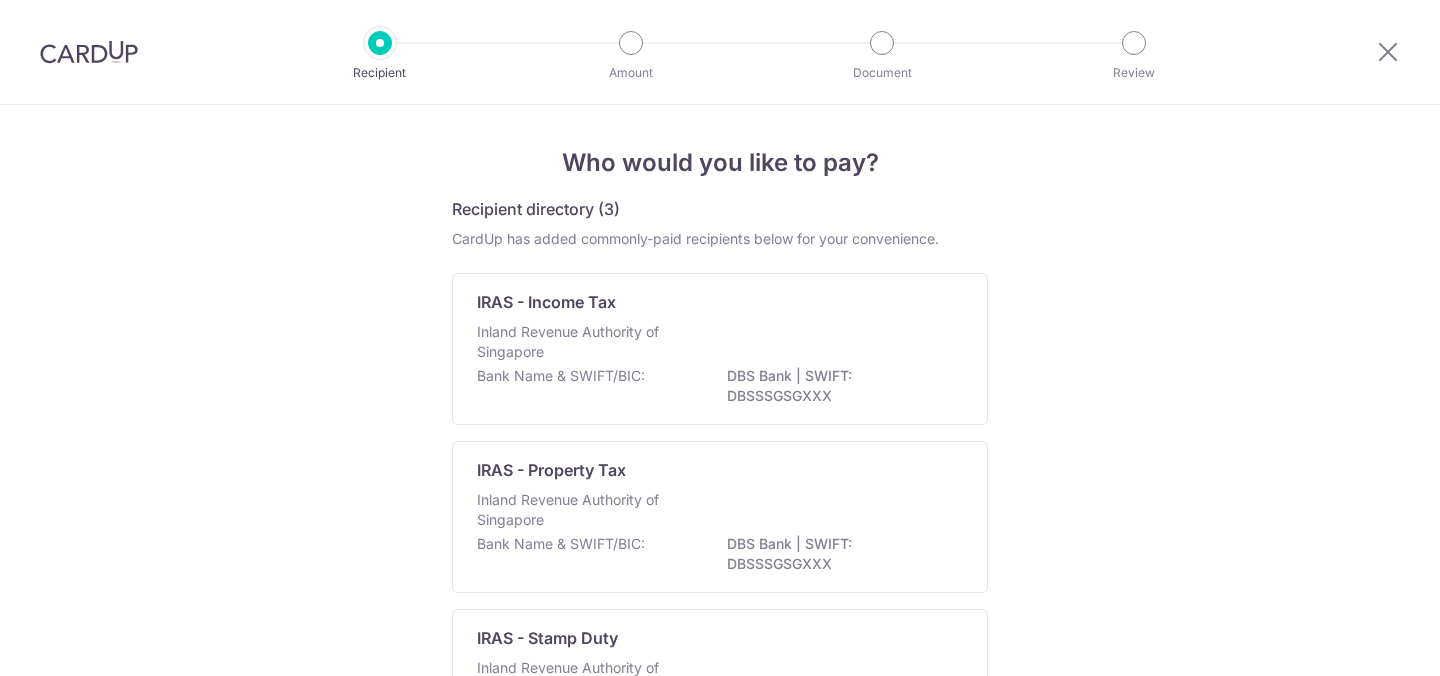 scroll, scrollTop: 0, scrollLeft: 0, axis: both 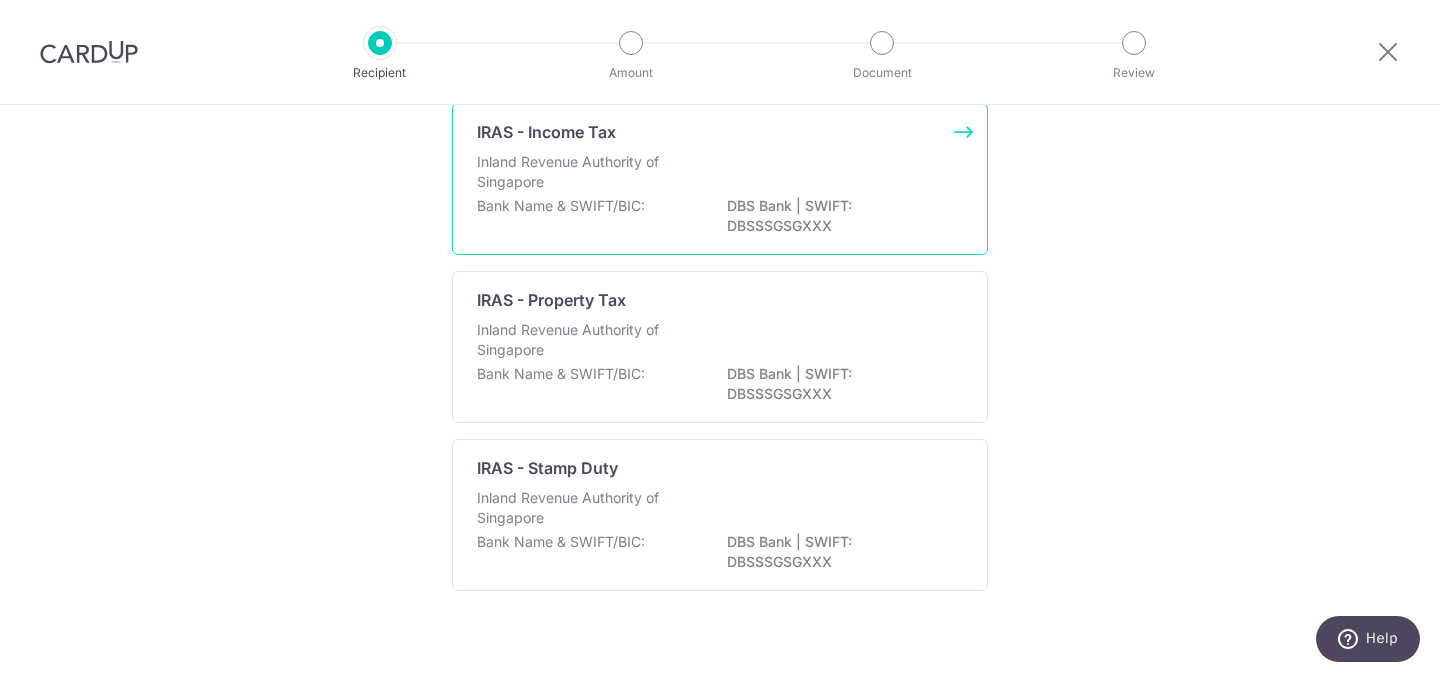 click on "Inland Revenue Authority of Singapore" at bounding box center [583, 172] 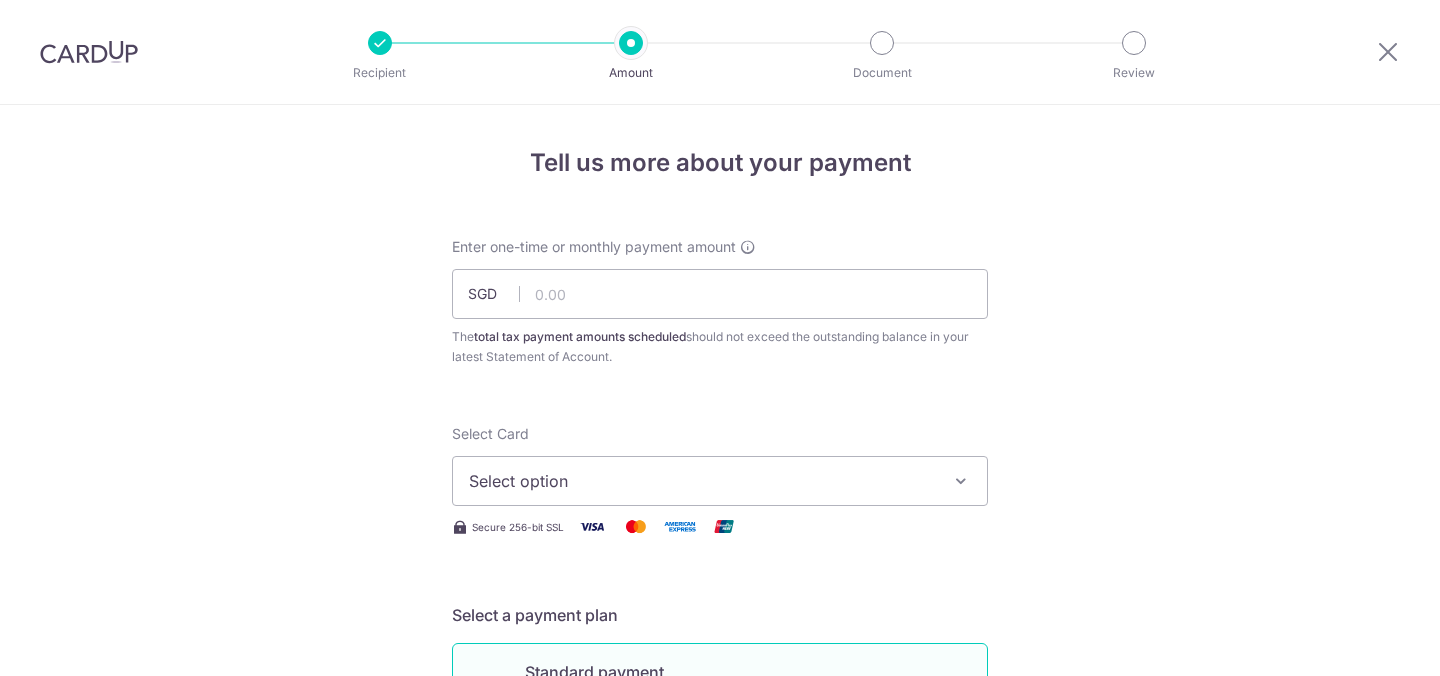 scroll, scrollTop: 0, scrollLeft: 0, axis: both 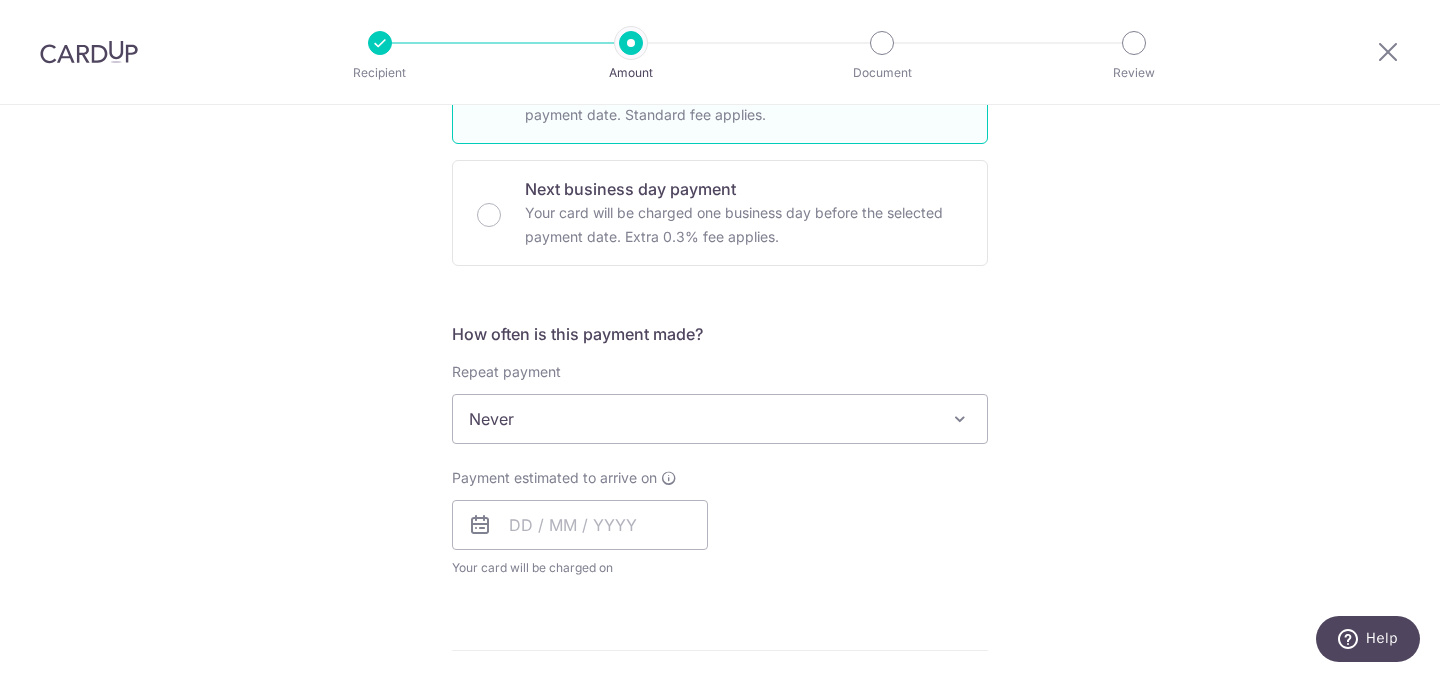 click on "Never" at bounding box center (720, 419) 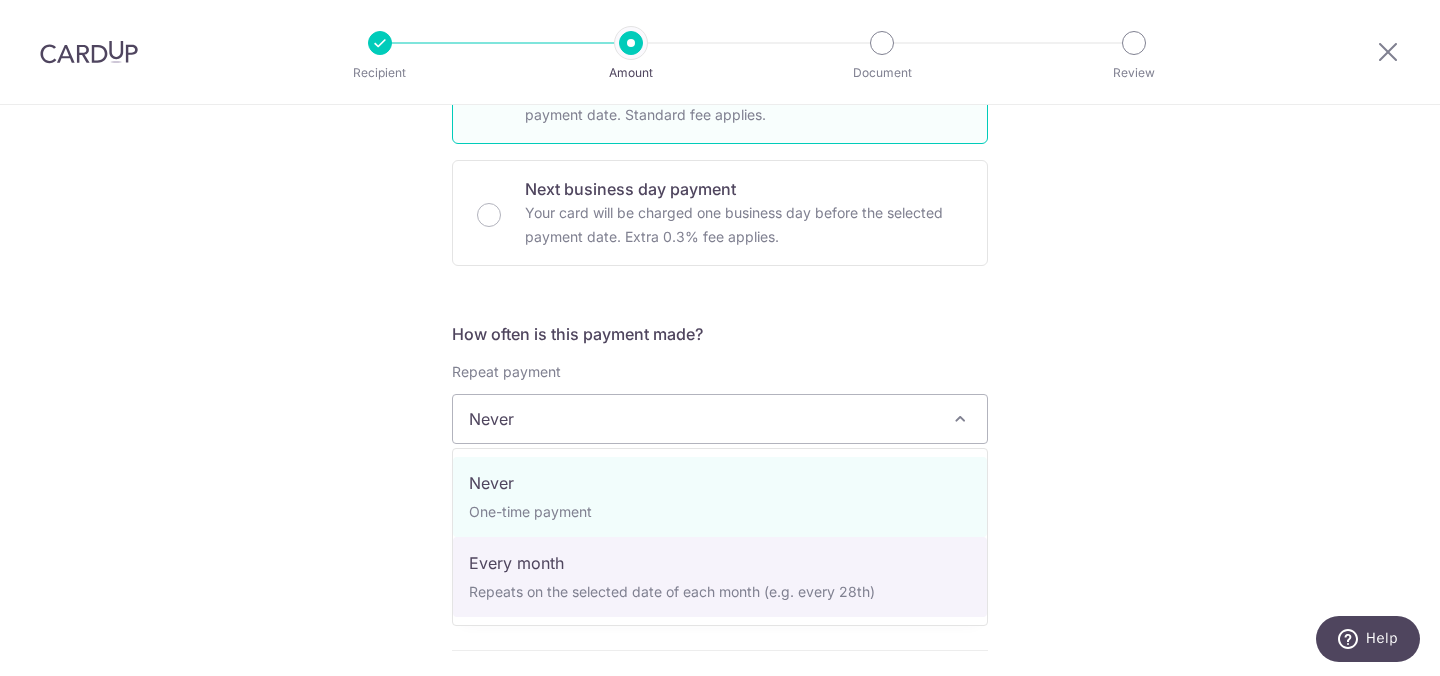 select on "3" 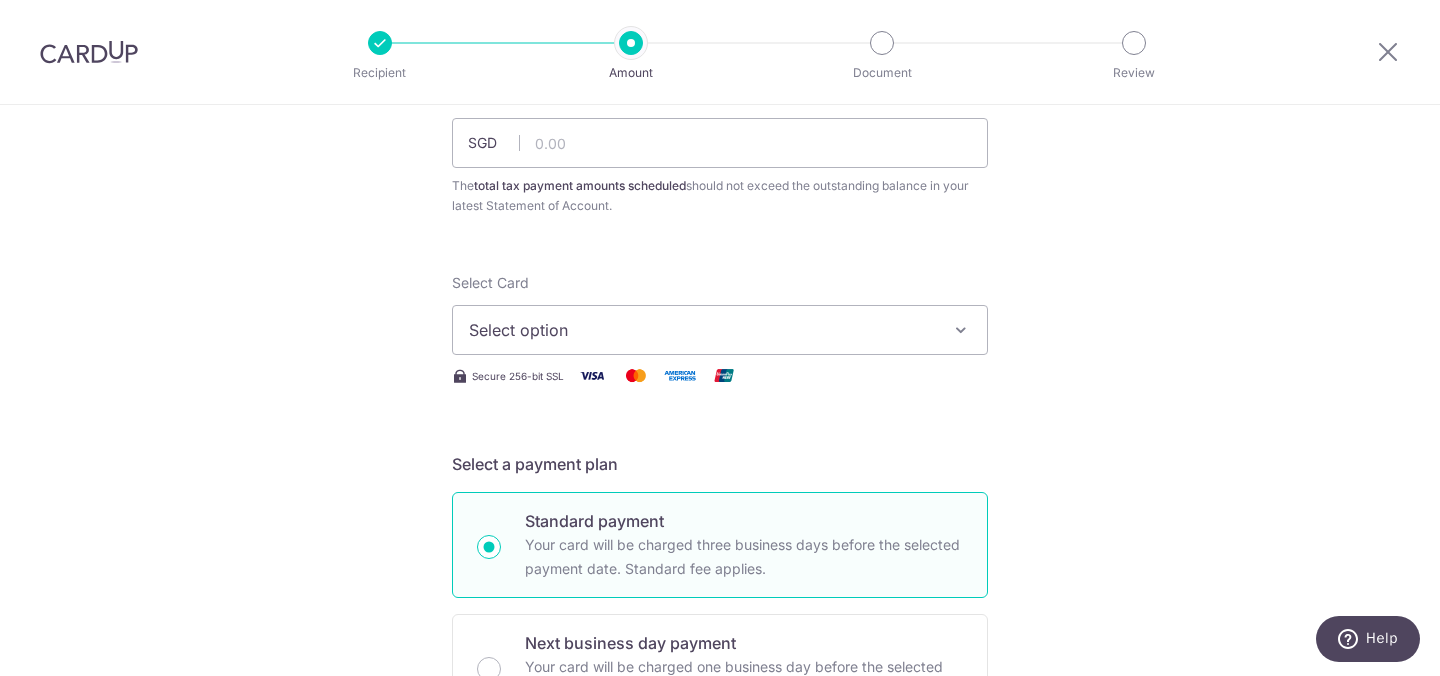 scroll, scrollTop: 147, scrollLeft: 0, axis: vertical 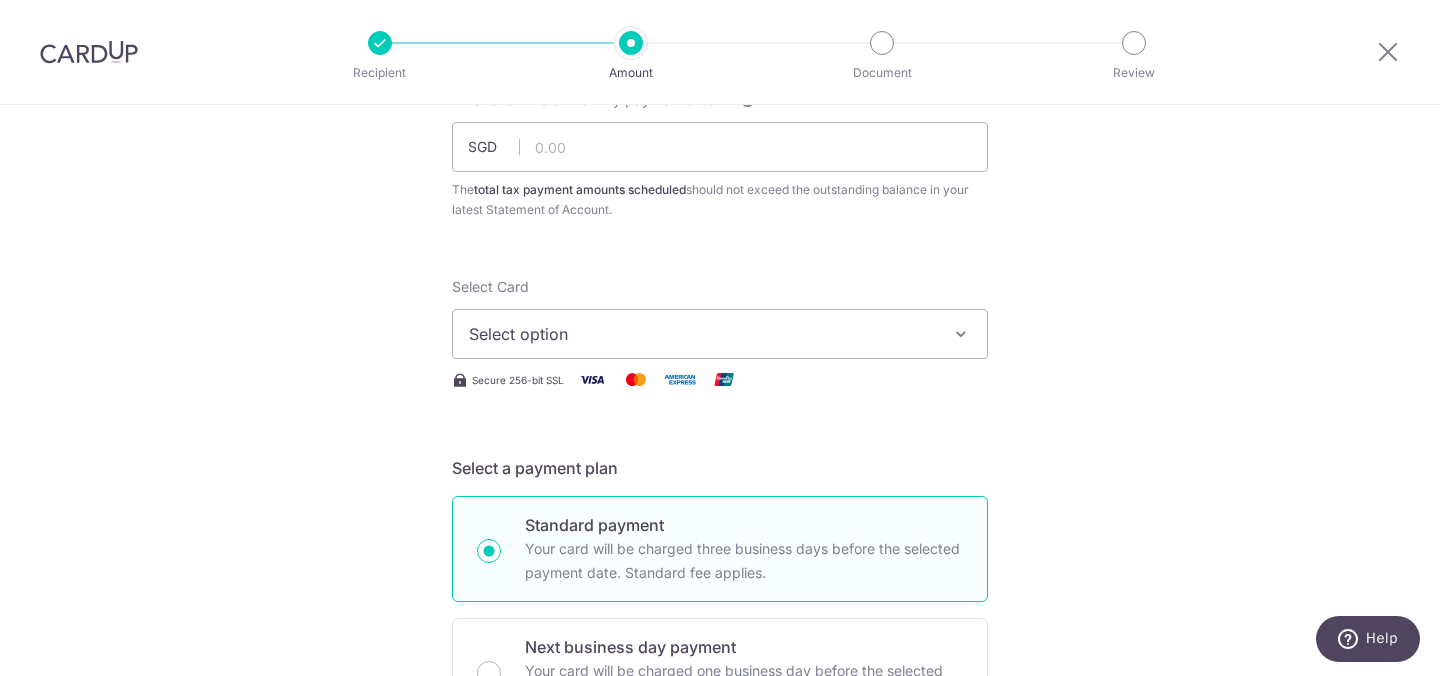 click on "Select option" at bounding box center [702, 334] 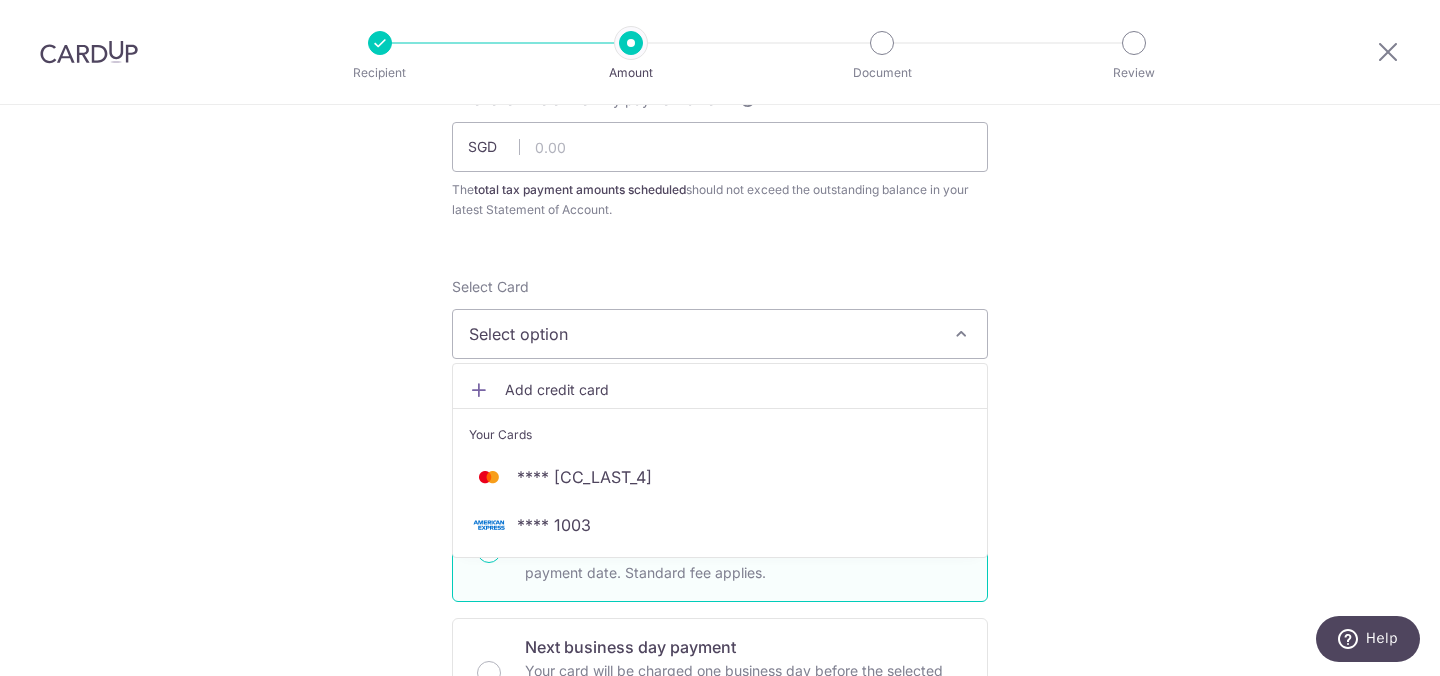 click on "Select option" at bounding box center [702, 334] 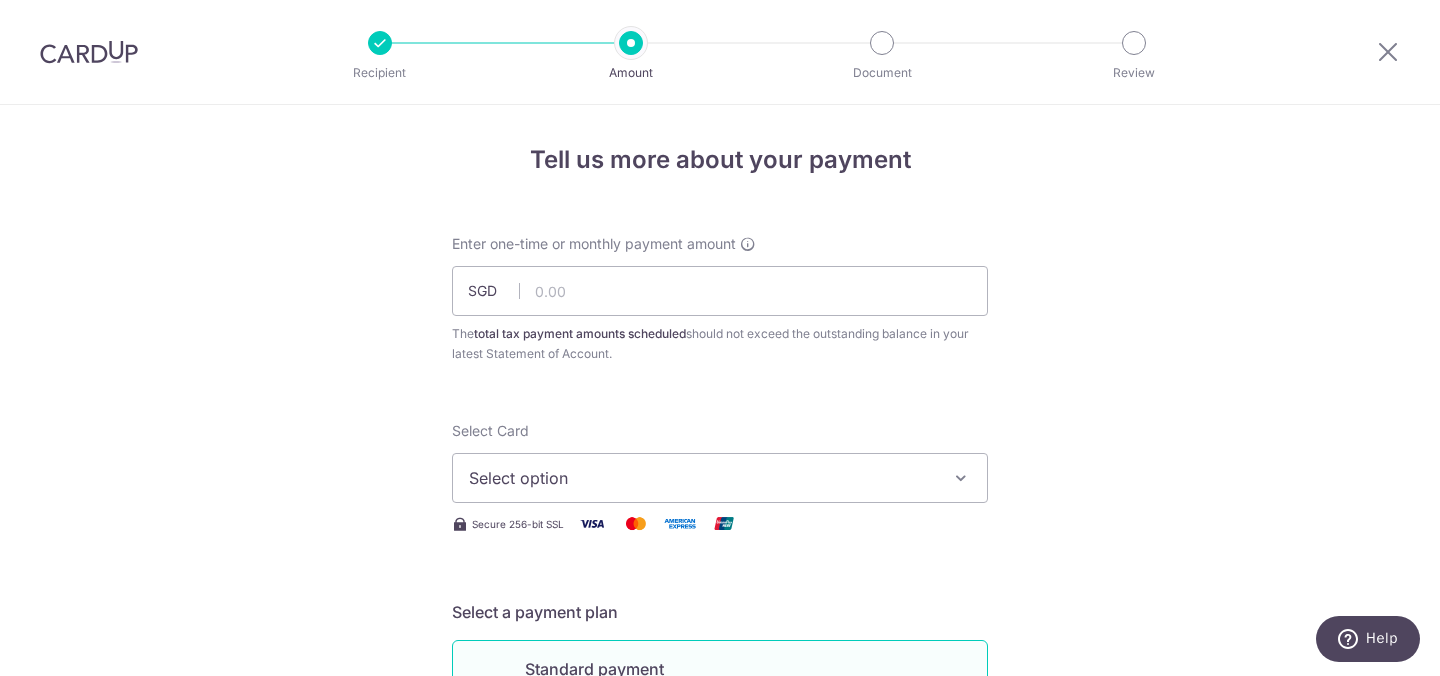 scroll, scrollTop: 0, scrollLeft: 0, axis: both 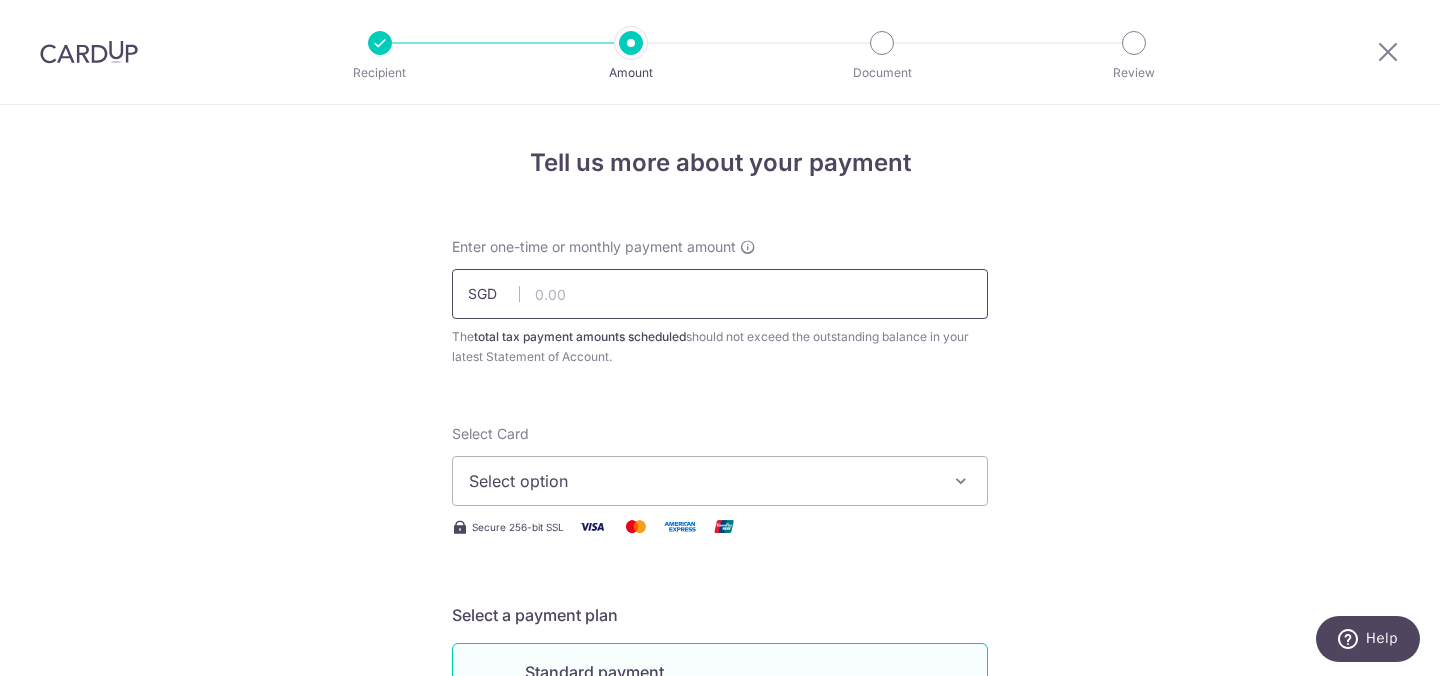 click at bounding box center [720, 294] 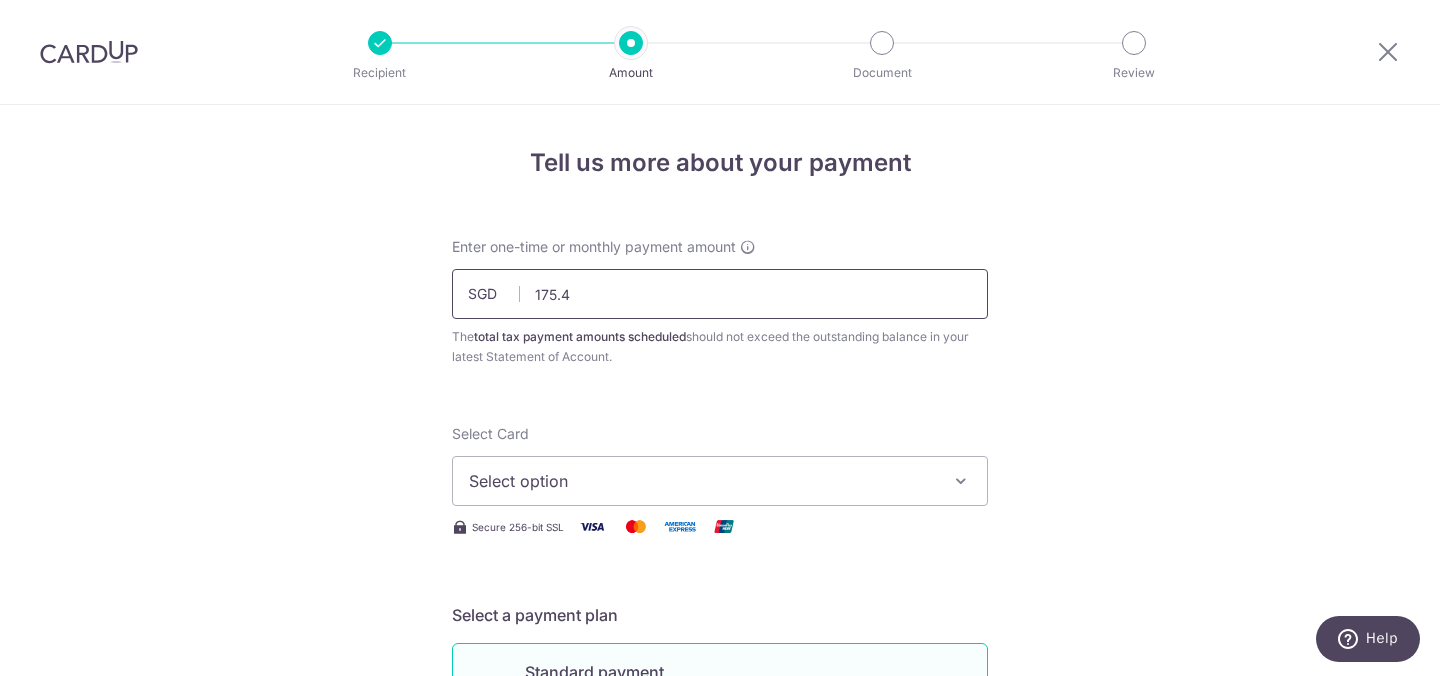 type on "175.42" 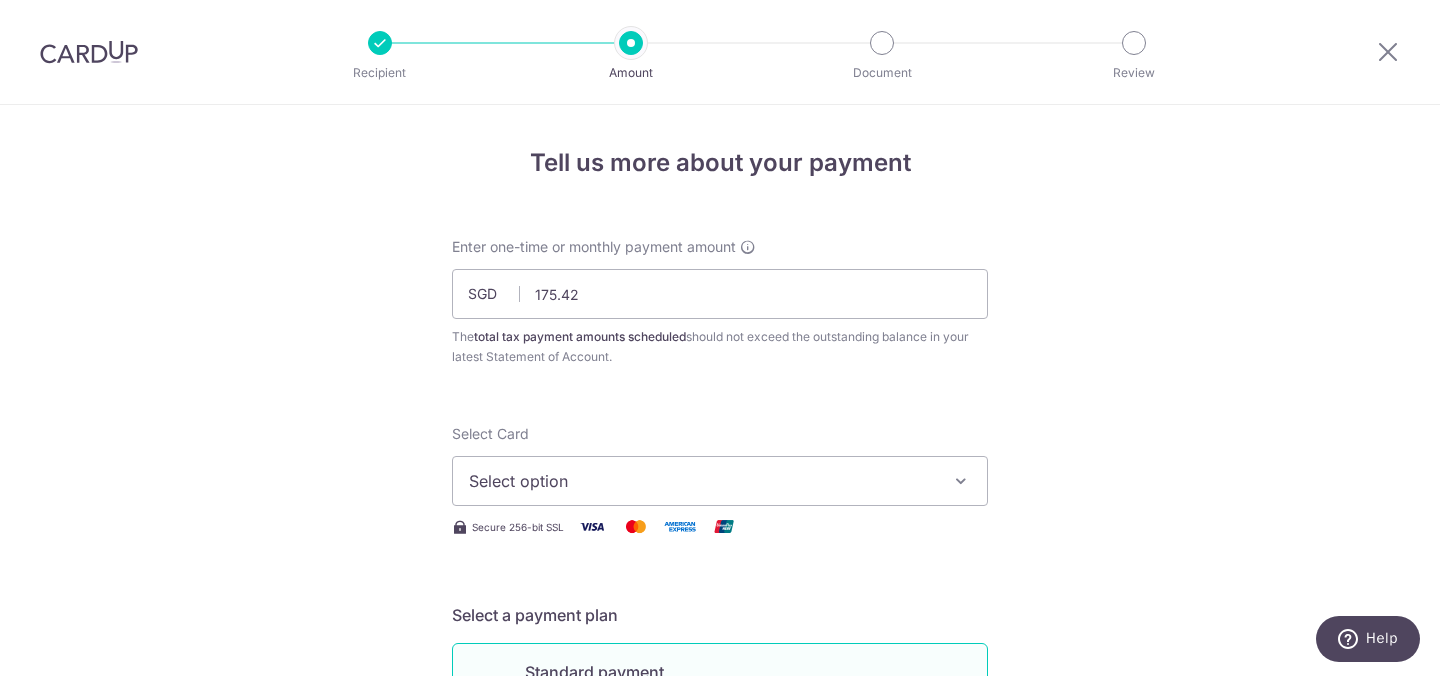 click on "Tell us more about your payment
Enter one-time or monthly payment amount
SGD
175.42
The  total tax payment amounts scheduled  should not exceed the outstanding balance in your latest Statement of Account.
Select Card
Select option
Add credit card
Your Cards
**** 8979
**** 1003
Secure 256-bit SSL
Text" at bounding box center (720, 1147) 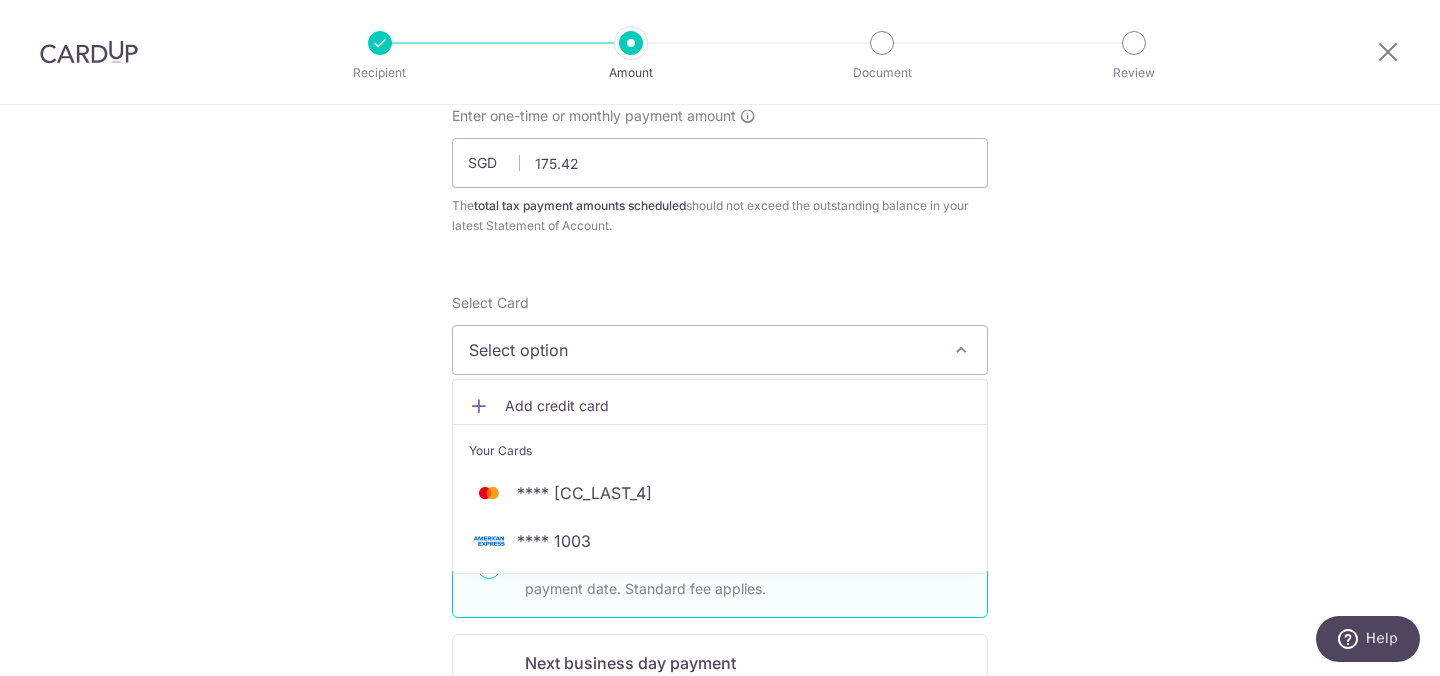 scroll, scrollTop: 131, scrollLeft: 0, axis: vertical 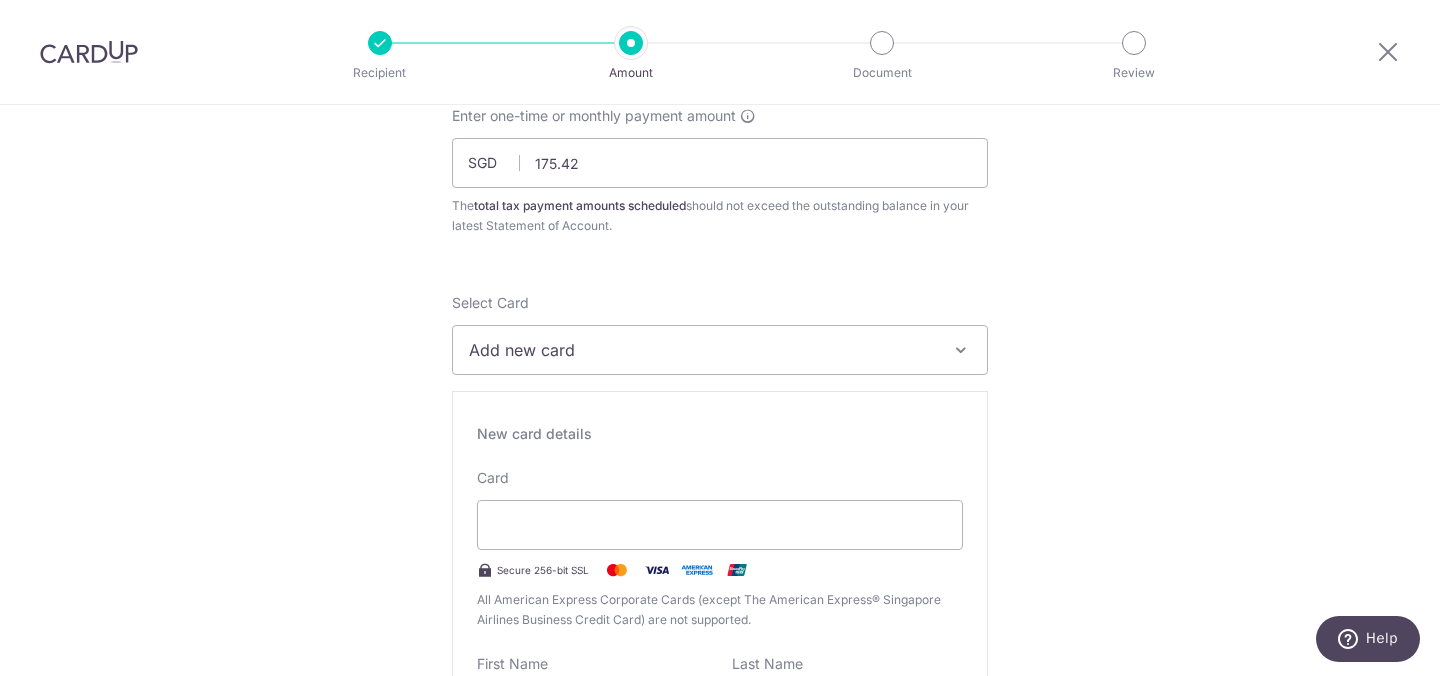 click on "Tell us more about your payment
Enter one-time or monthly payment amount
SGD
175.42
175.42
The  total tax payment amounts scheduled  should not exceed the outstanding balance in your latest Statement of Account.
Select Card
Add new card
Add credit card
Your Cards
**** 8979
**** 1003
Secure 256-bit SSL
Text" at bounding box center [720, 1291] 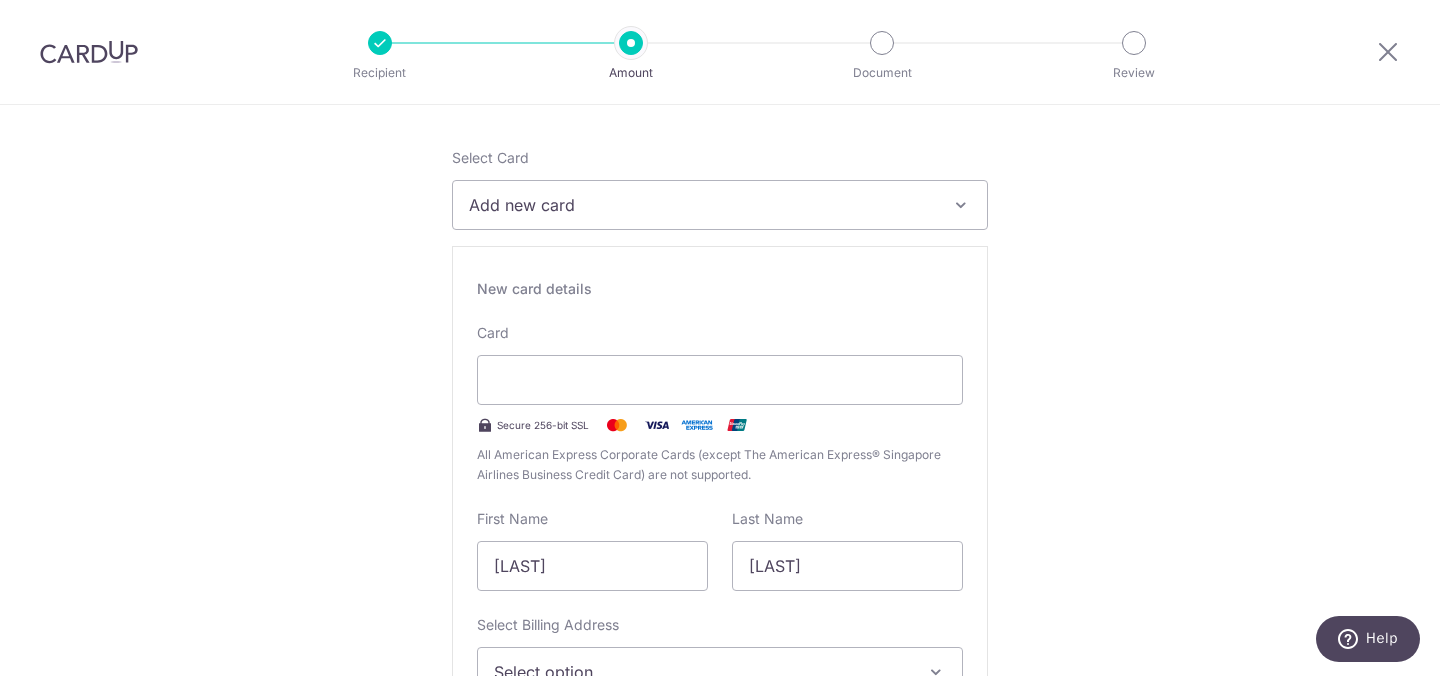 scroll, scrollTop: 421, scrollLeft: 0, axis: vertical 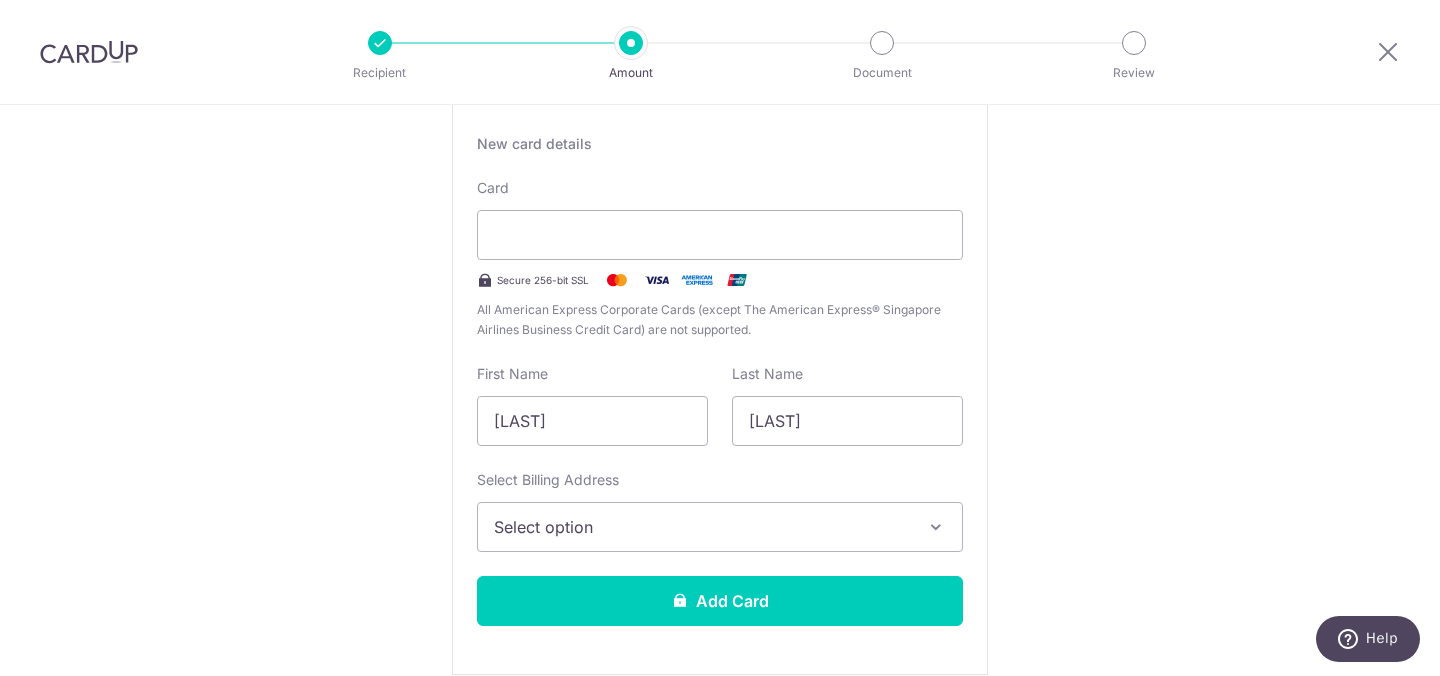 click on "Select option" at bounding box center [702, 527] 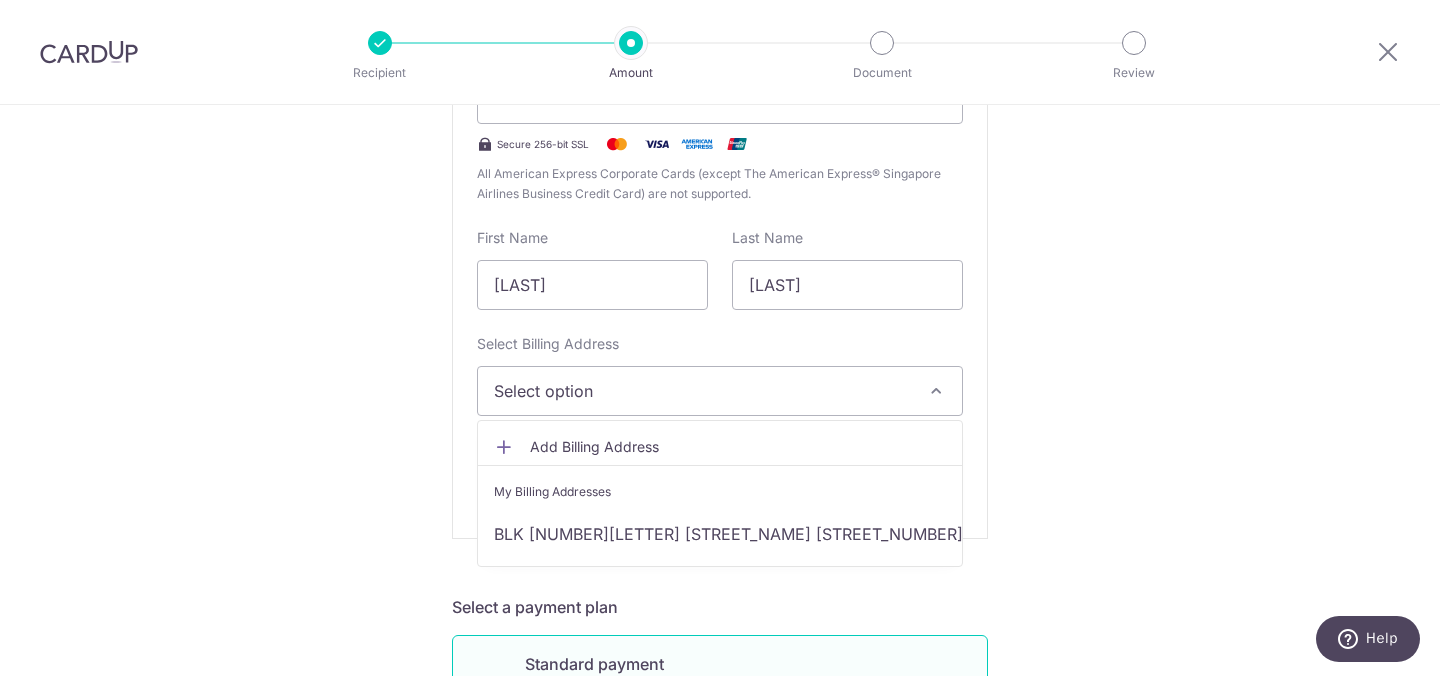 scroll, scrollTop: 556, scrollLeft: 0, axis: vertical 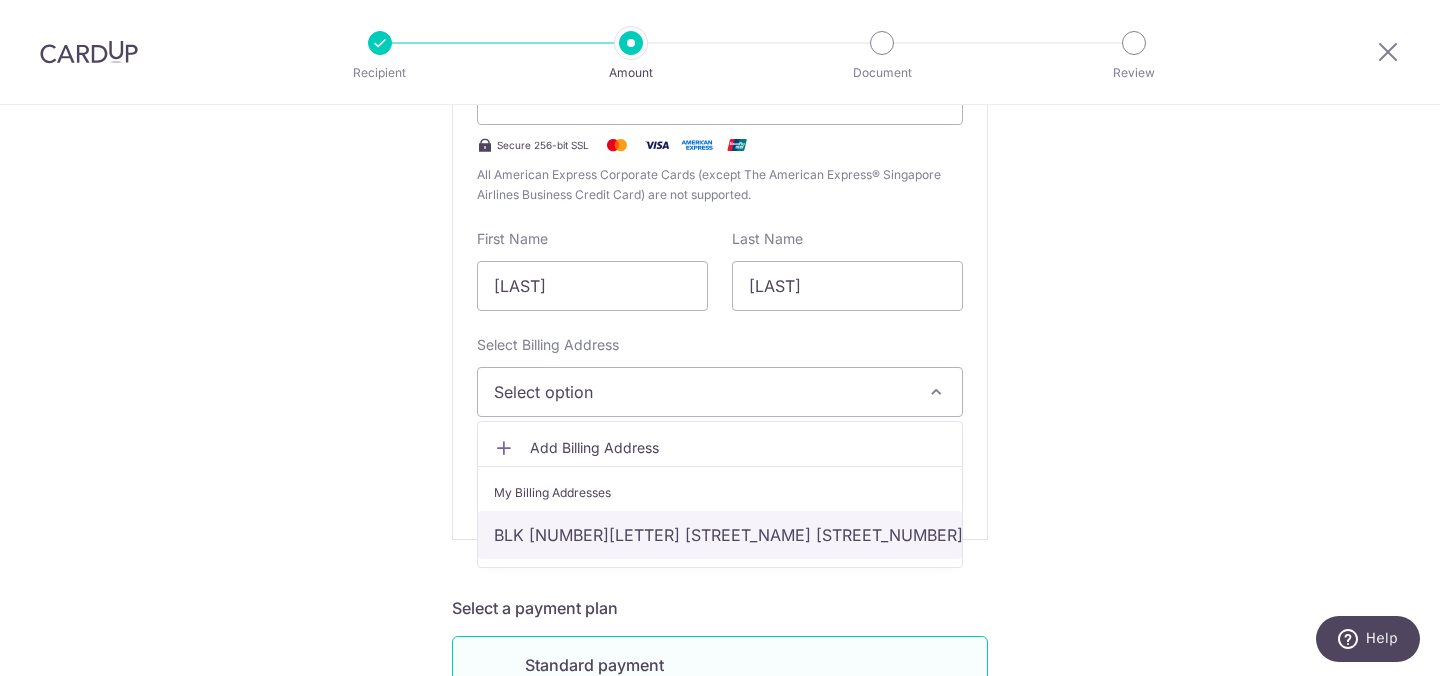 click on "BLK 221A Jurong East St 21, 07-883, Singapore, Singapore-601221" at bounding box center (720, 535) 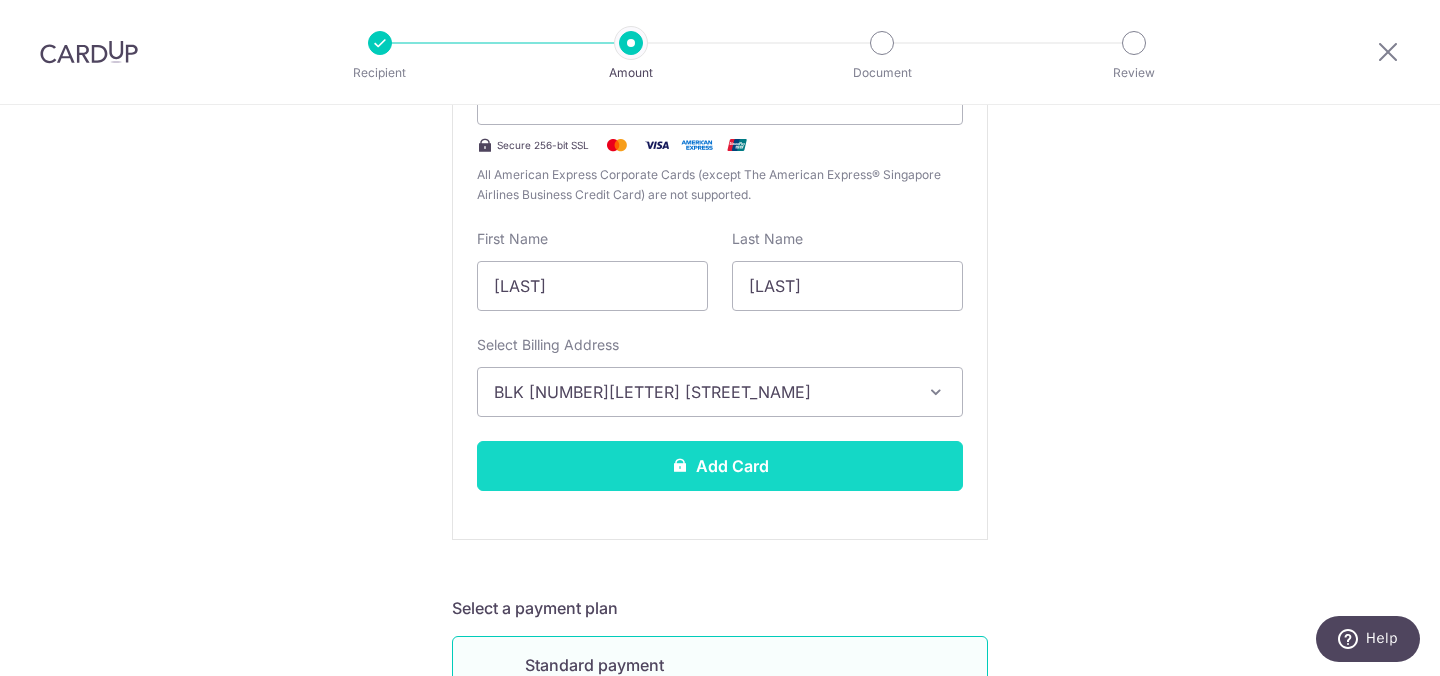 click on "Add Card" at bounding box center [720, 466] 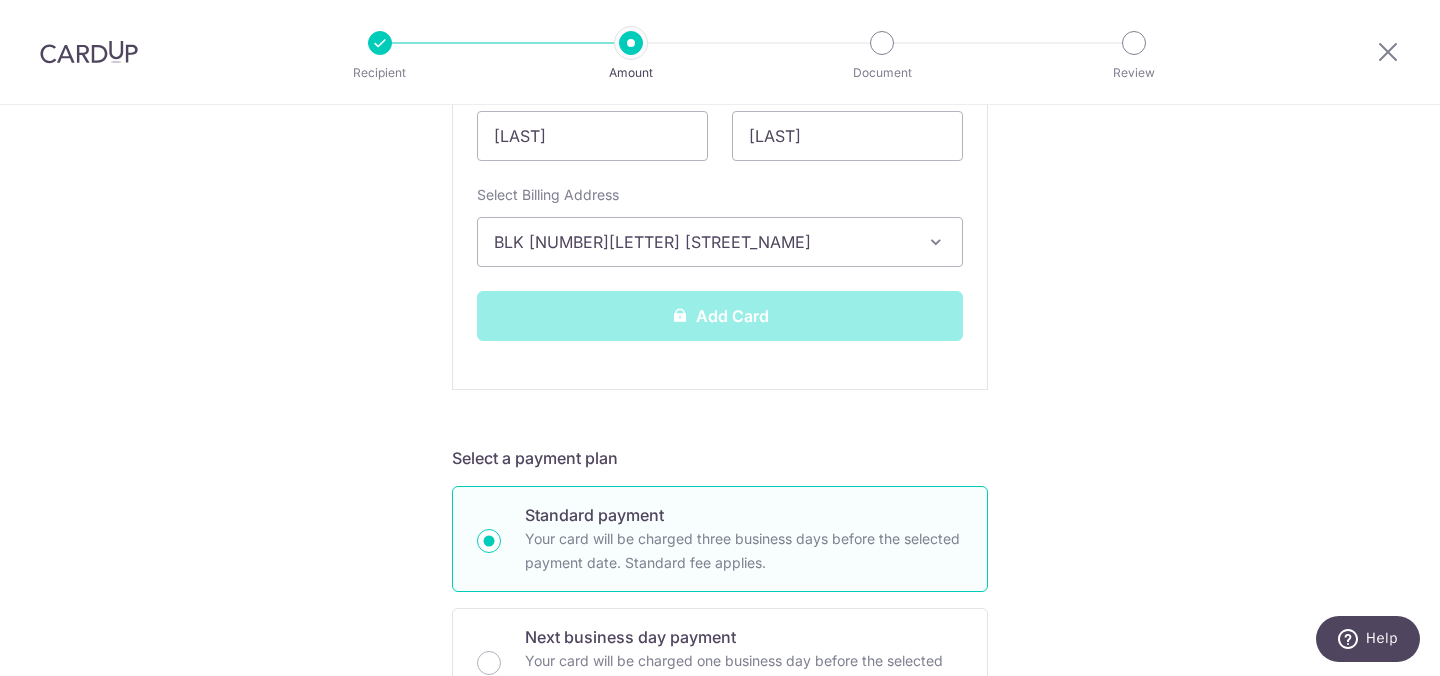scroll, scrollTop: 703, scrollLeft: 0, axis: vertical 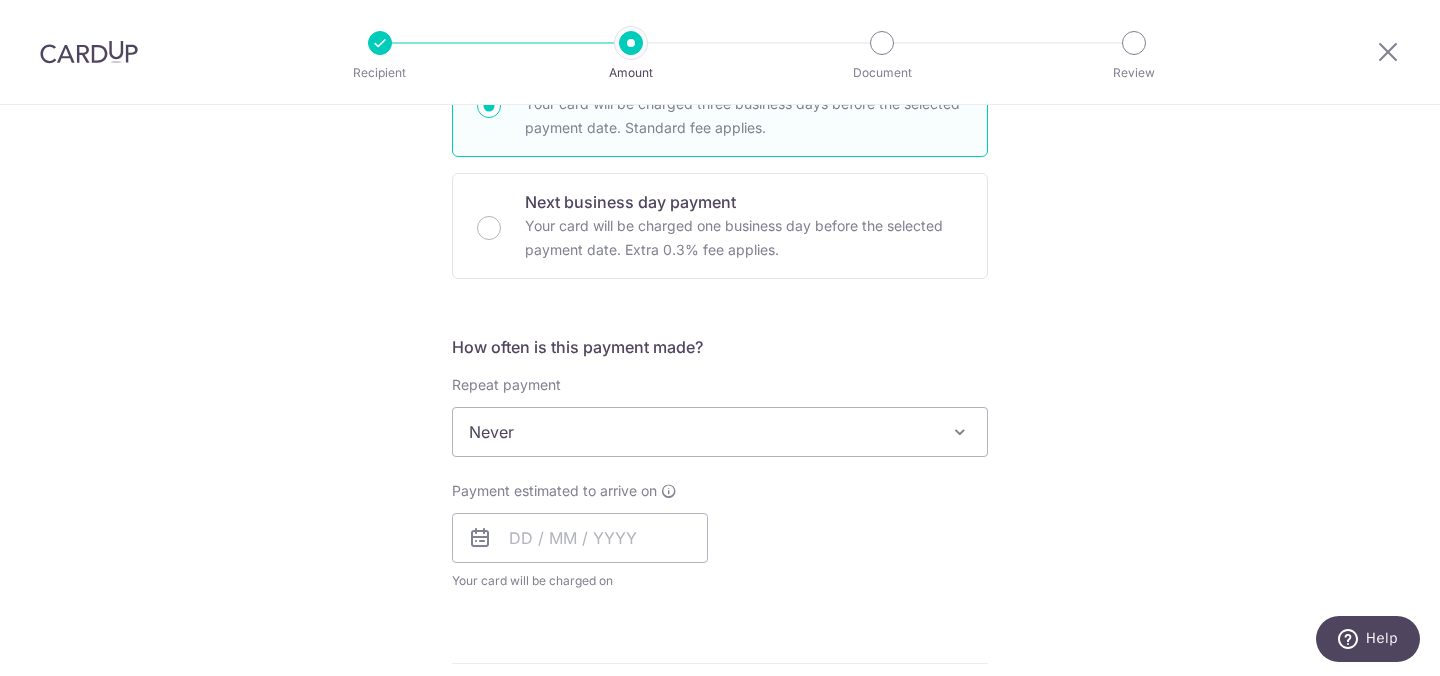 click on "Never" at bounding box center (720, 432) 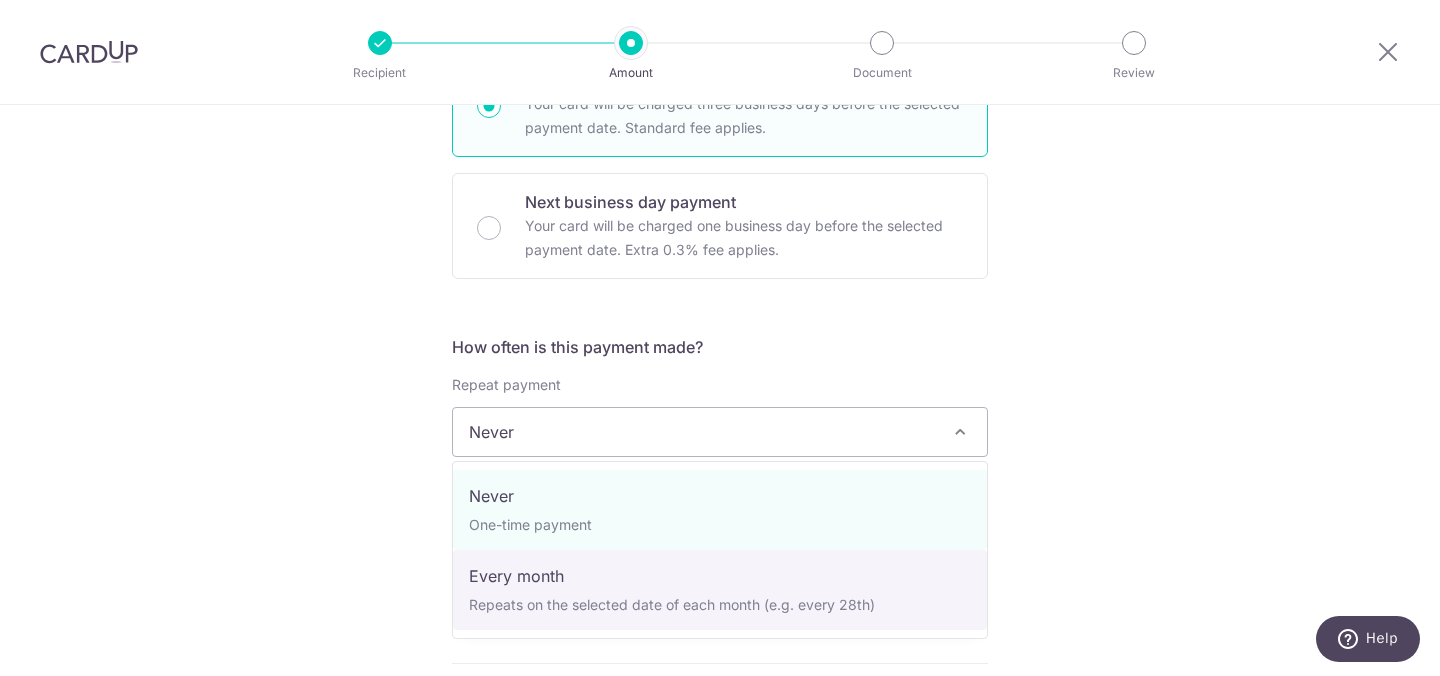select on "3" 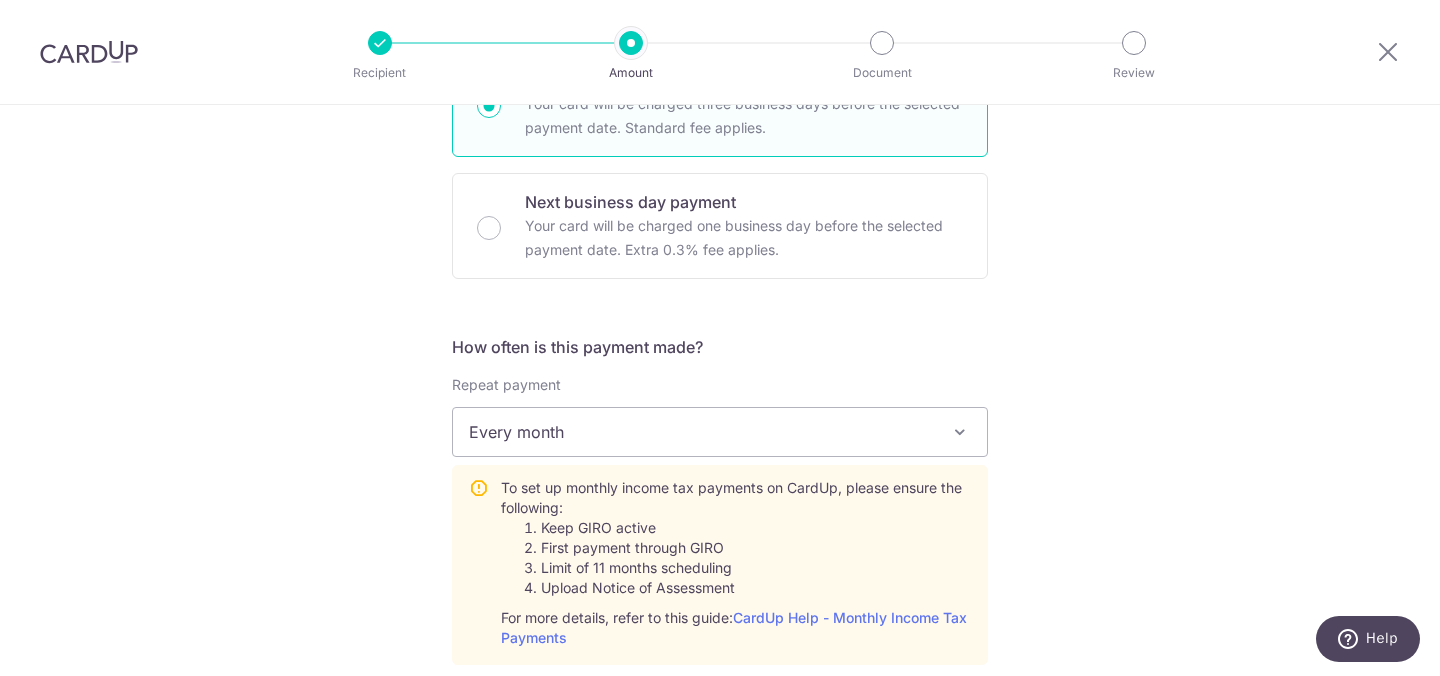 scroll, scrollTop: 794, scrollLeft: 0, axis: vertical 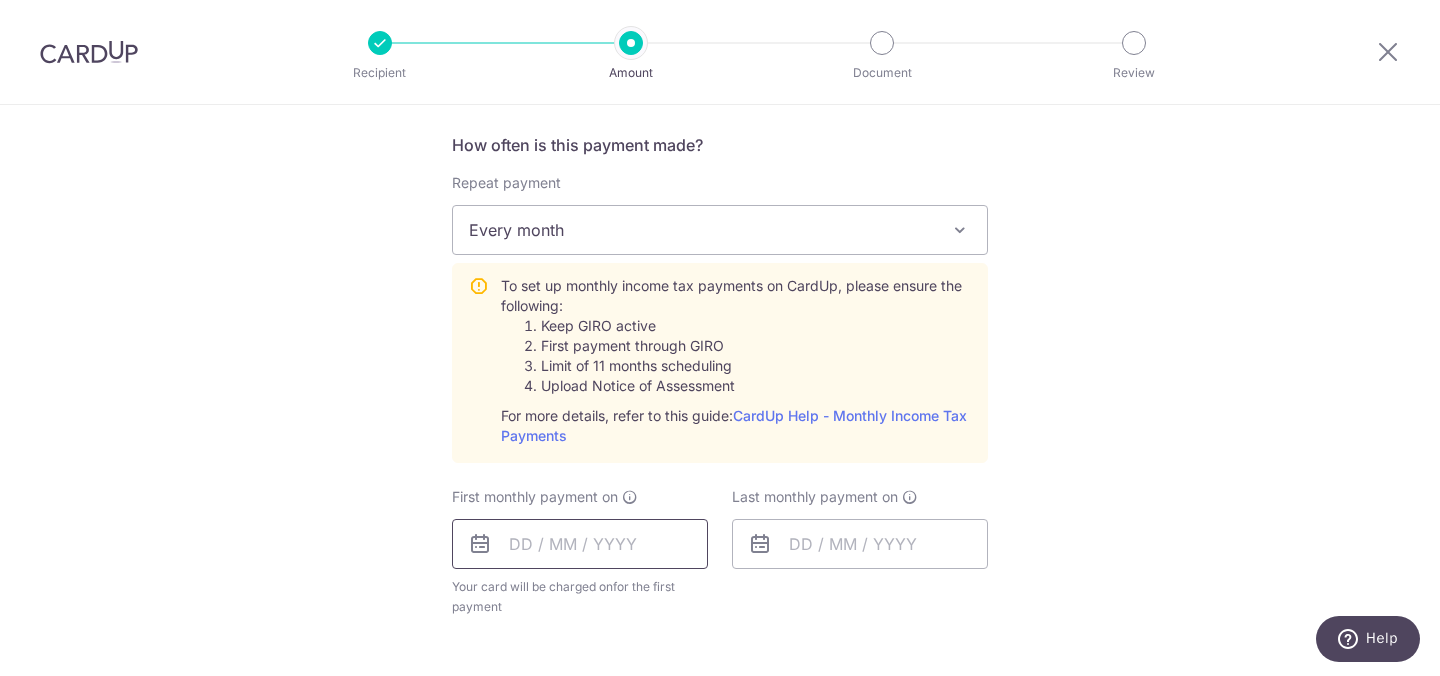 click at bounding box center [580, 544] 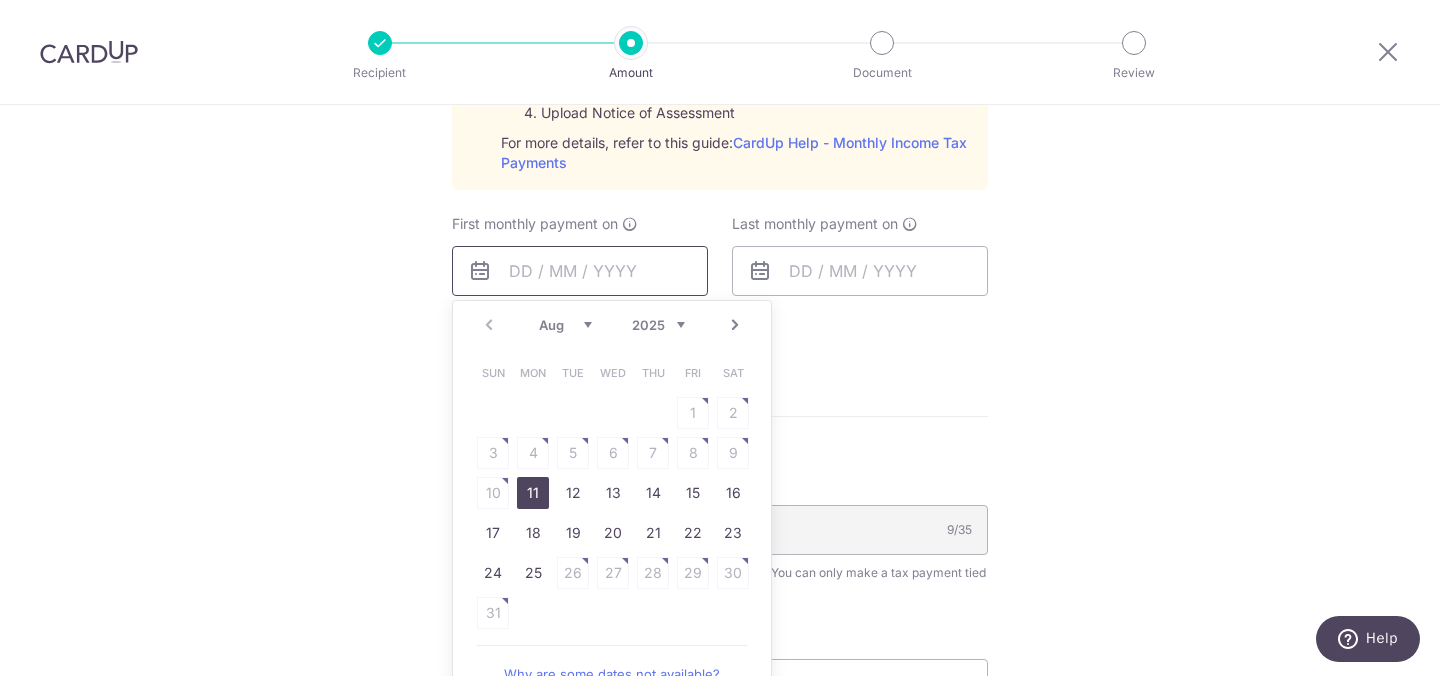 scroll, scrollTop: 1078, scrollLeft: 0, axis: vertical 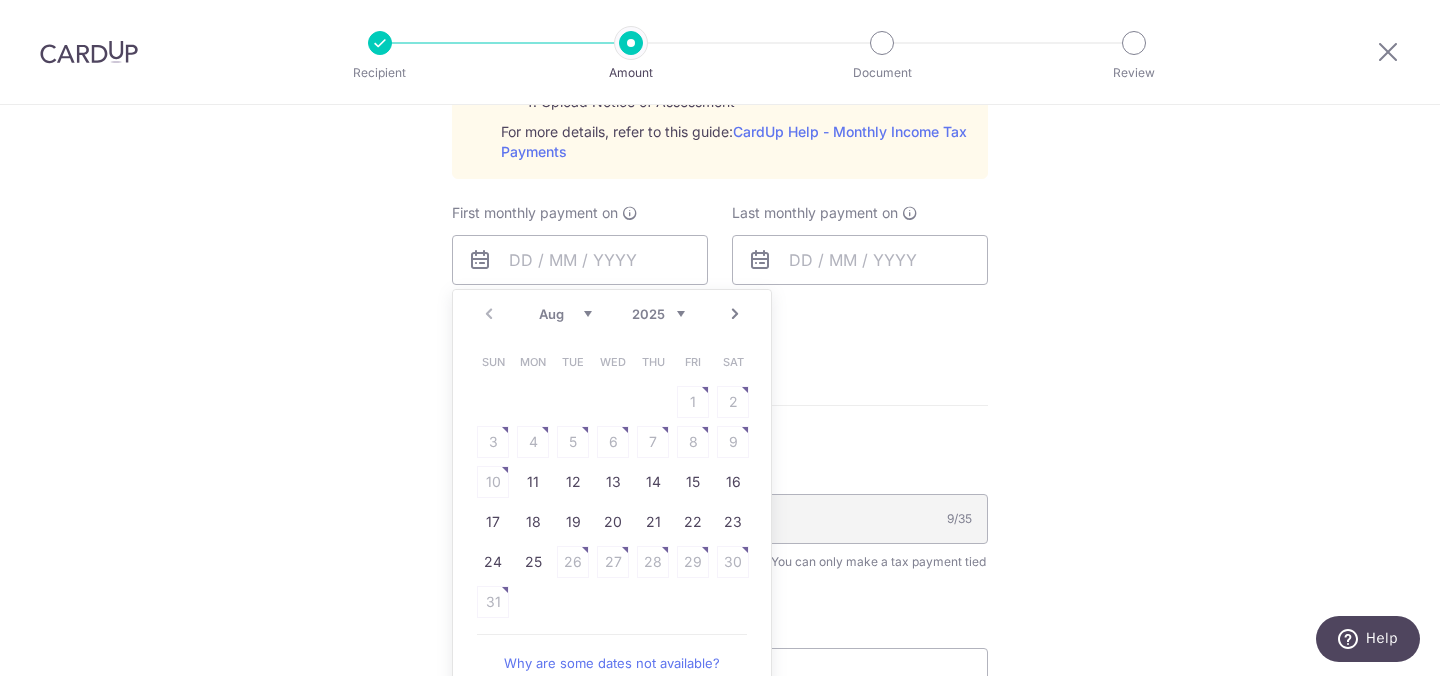 click on "Next" at bounding box center (735, 314) 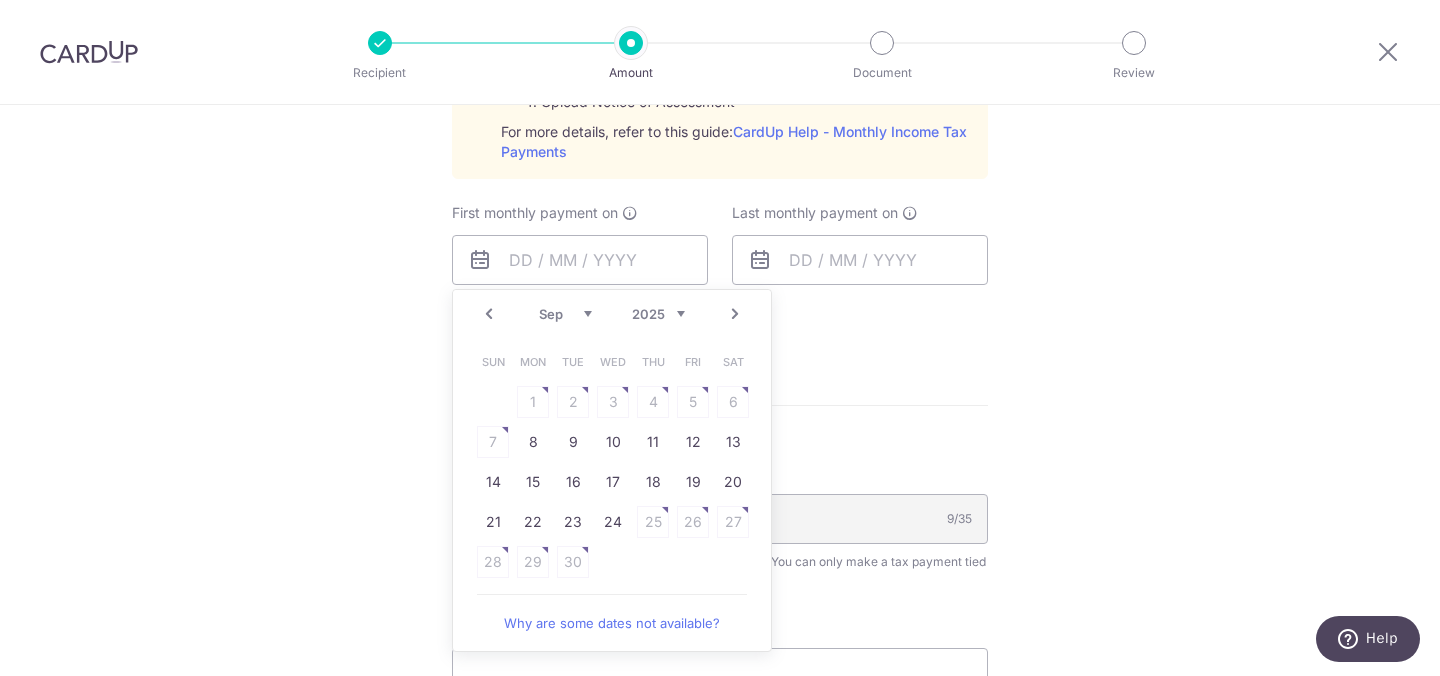 click on "Sun Mon Tue Wed Thu Fri Sat   1 2 3 4 5 6 7 8 9 10 11 12 13 14 15 16 17 18 19 20 21 22 23 24 25 26 27 28 29 30" at bounding box center [613, 462] 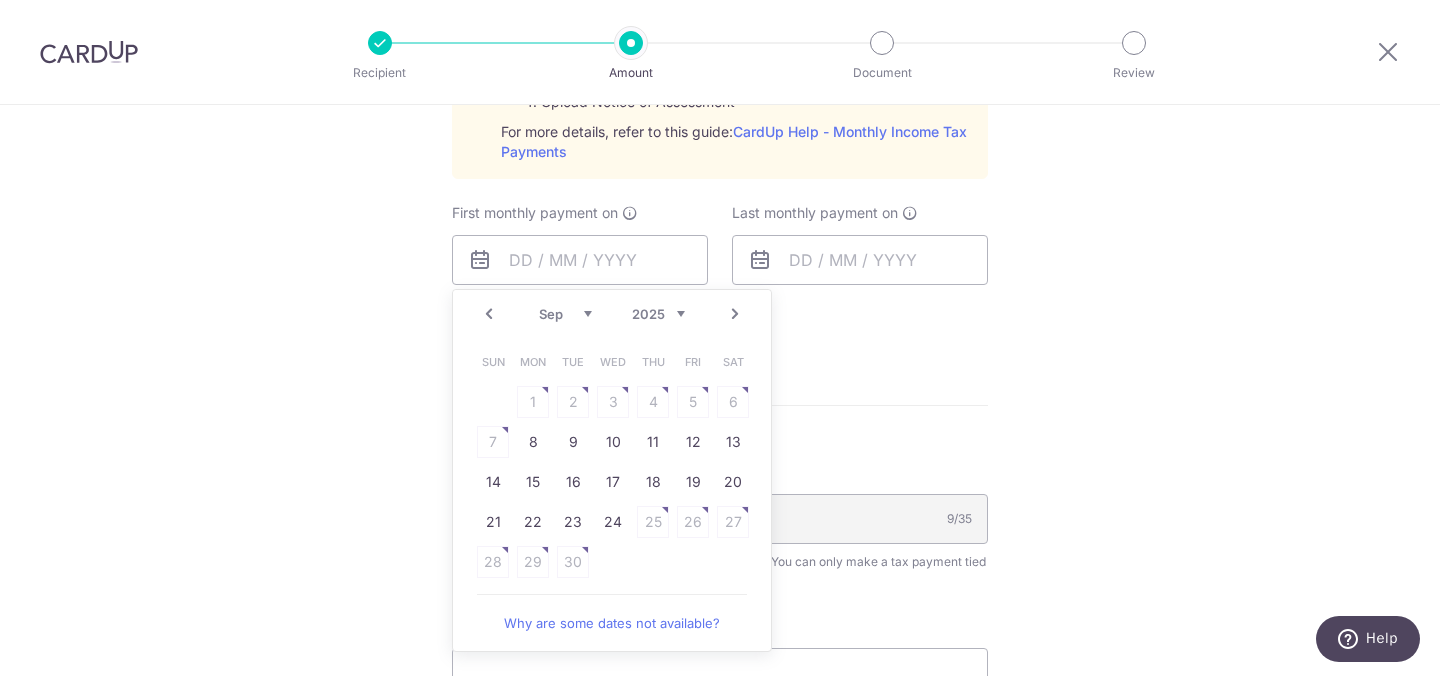 click on "Why are some dates not available?" at bounding box center (612, 623) 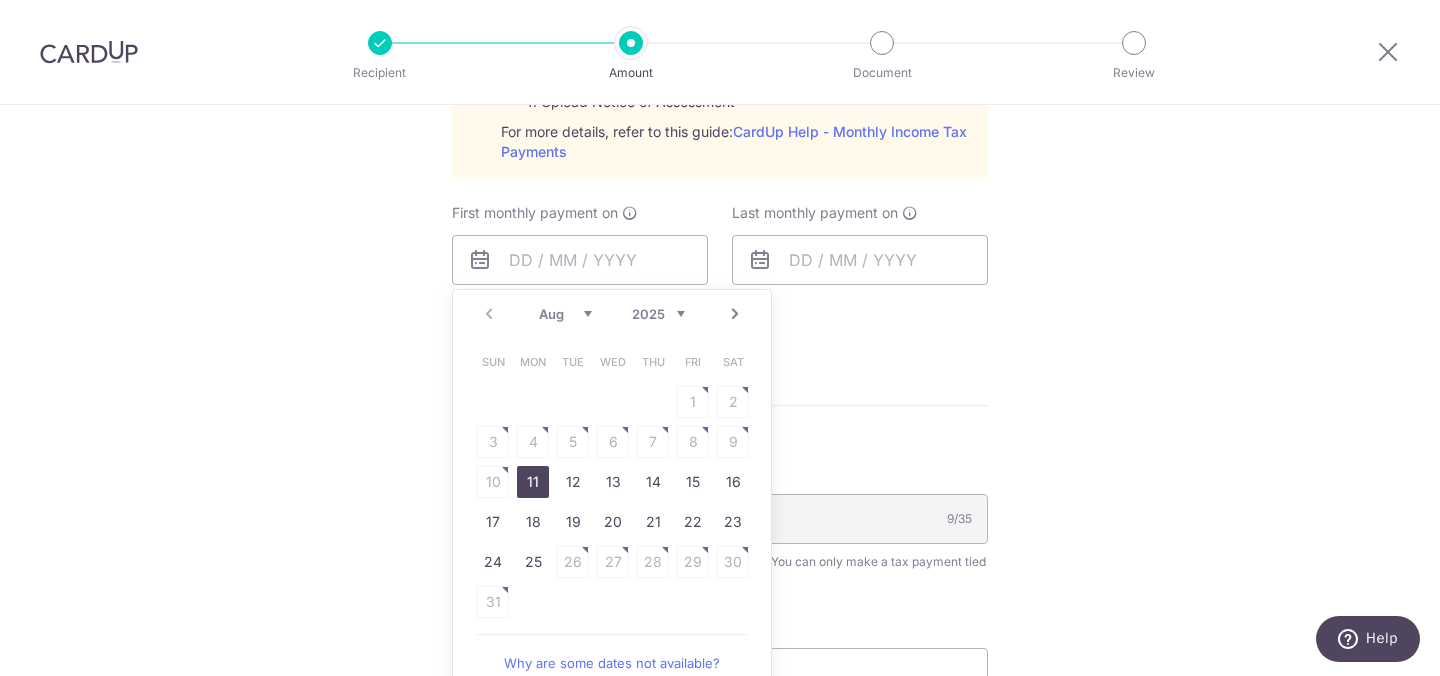 click on "11" at bounding box center [533, 482] 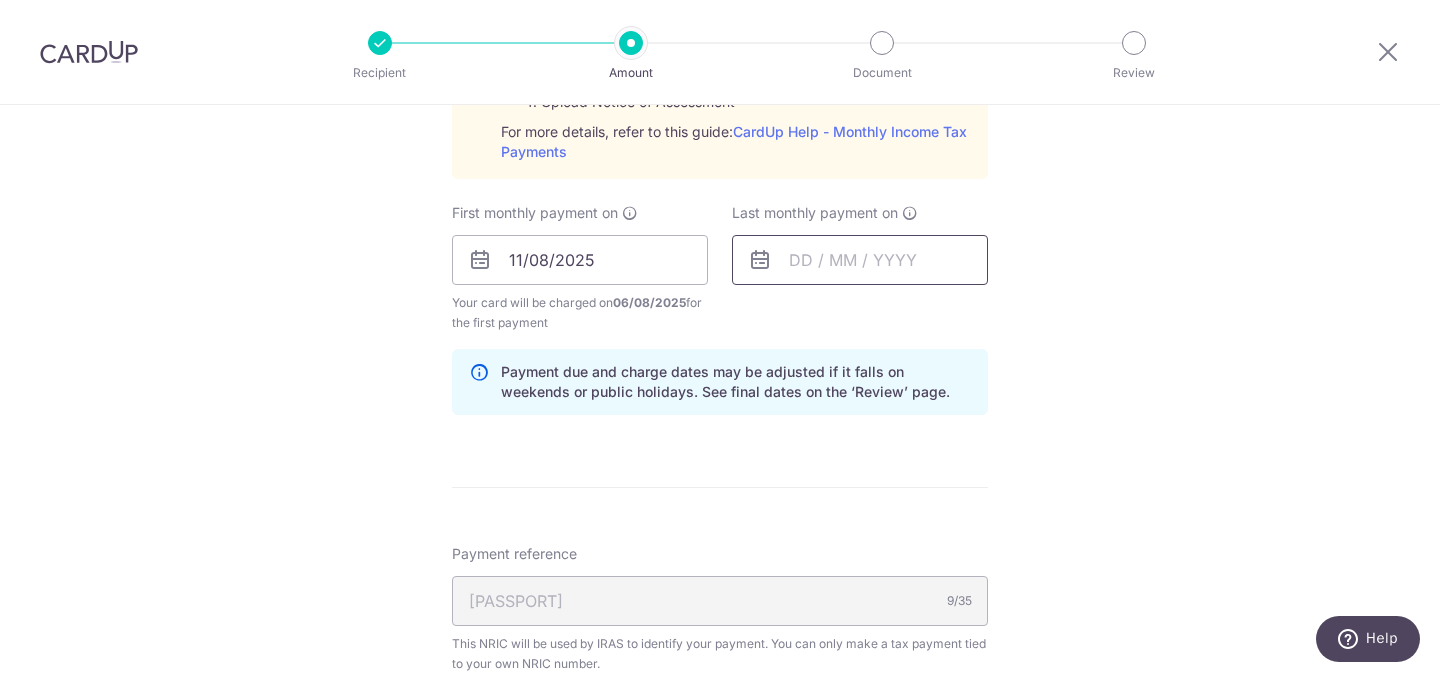 click at bounding box center (860, 260) 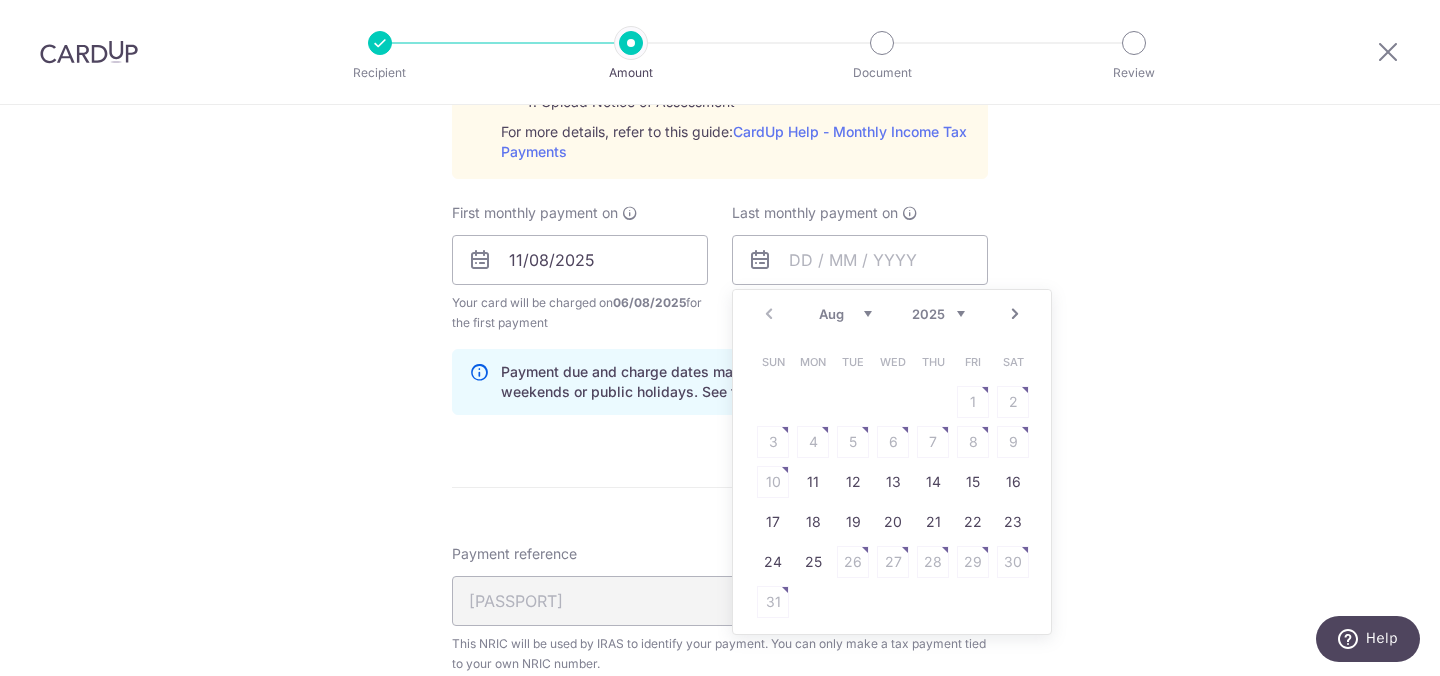 click on "2025 2026" at bounding box center (938, 314) 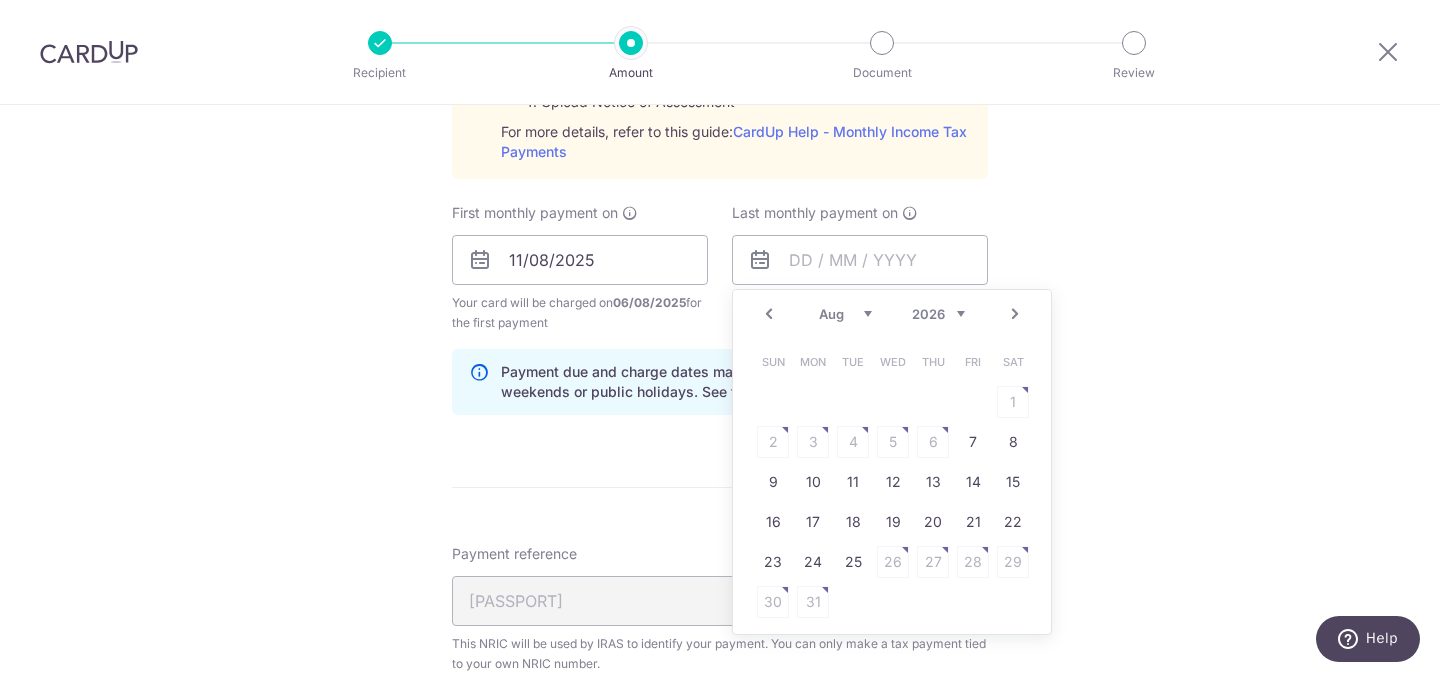 click on "Jan Feb Mar Apr May Jun Jul Aug Sep" at bounding box center [845, 314] 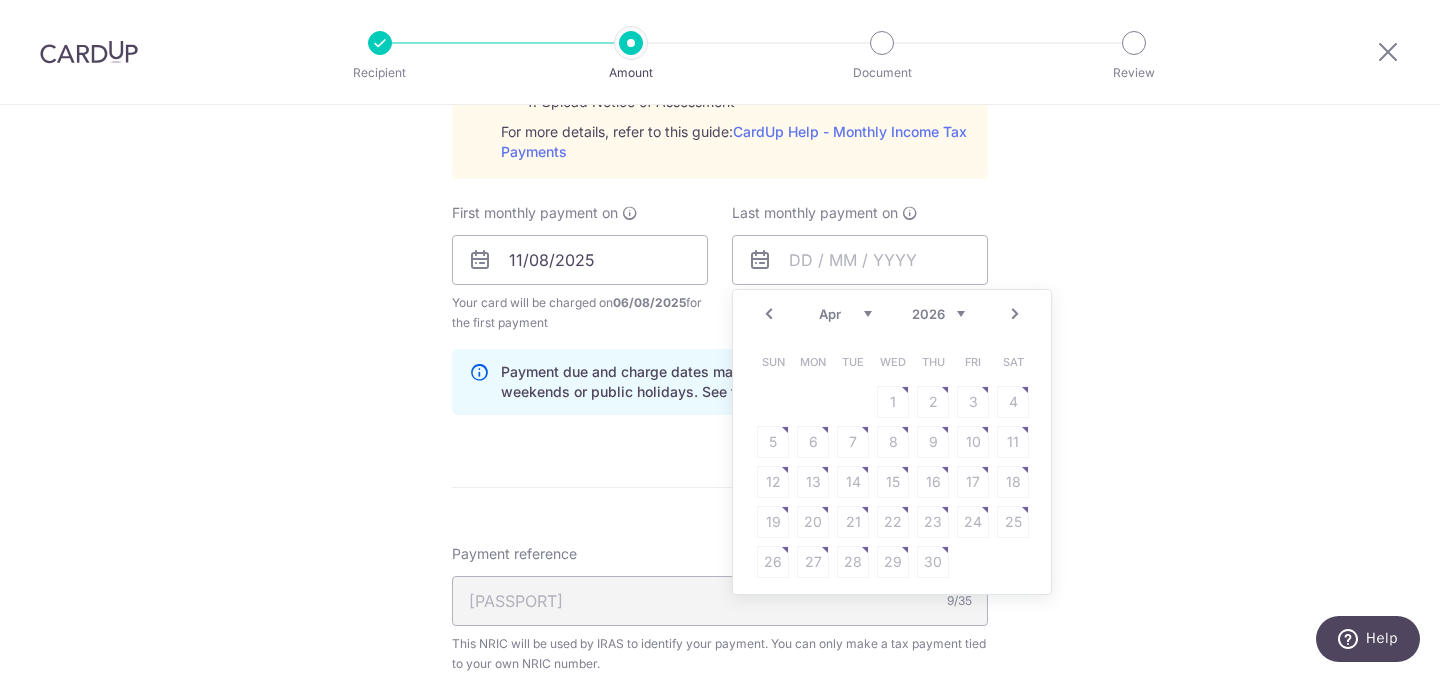 click on "Sun Mon Tue Wed Thu Fri Sat       1 2 3 4 5 6 7 8 9 10 11 12 13 14 15 16 17 18 19 20 21 22 23 24 25 26 27 28 29 30" at bounding box center [893, 462] 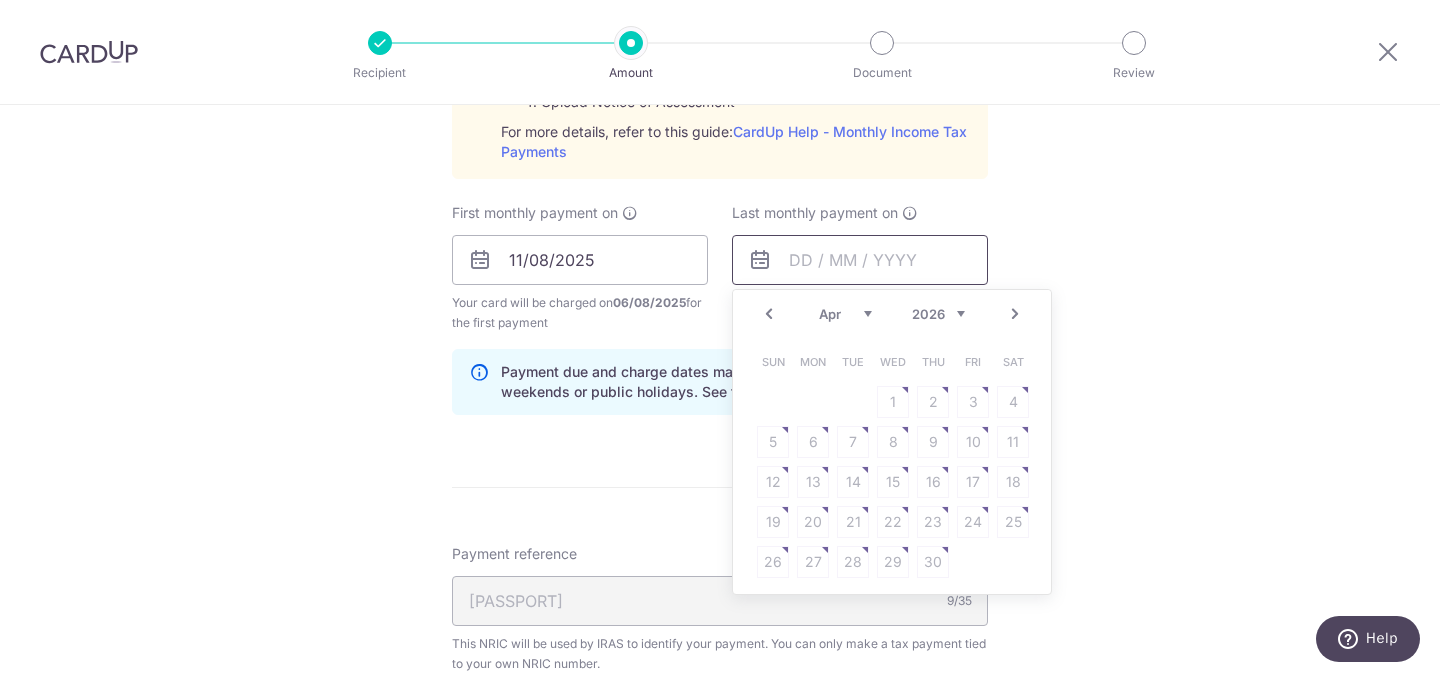 click at bounding box center (860, 260) 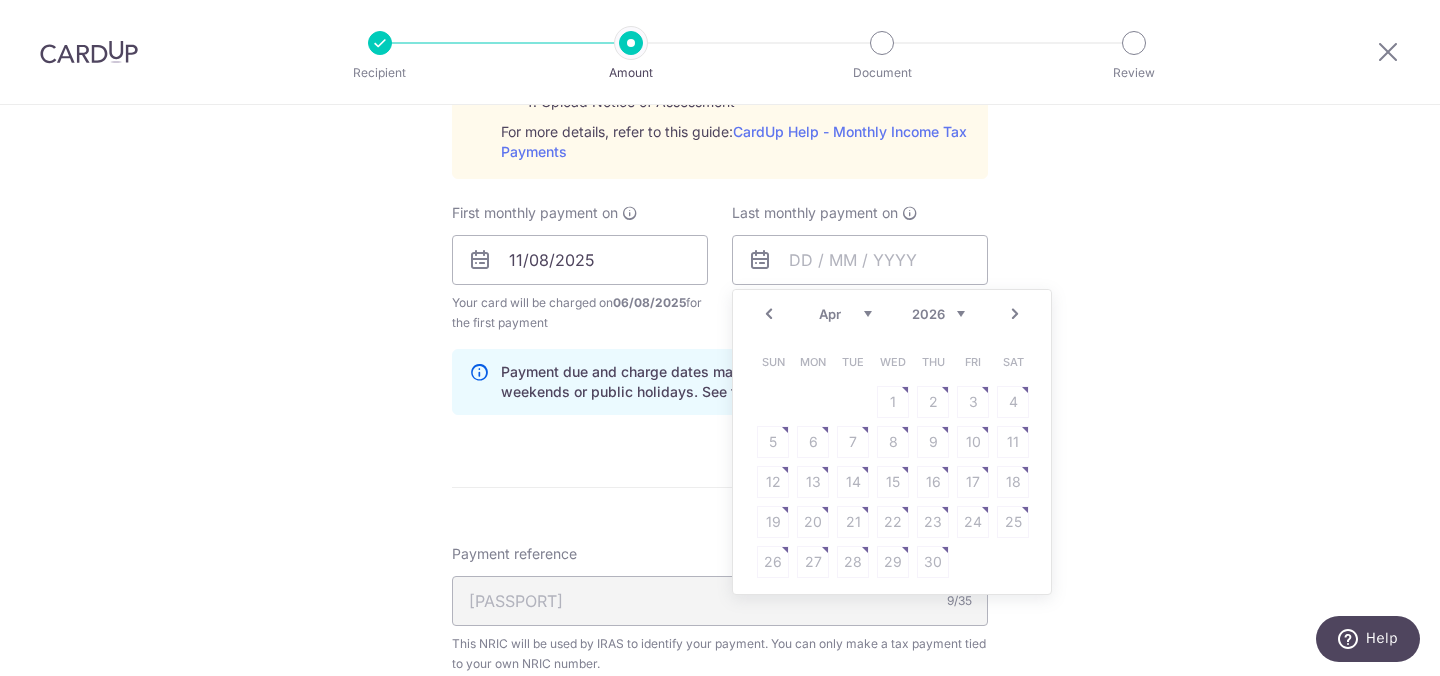 click on "Prev" at bounding box center [769, 314] 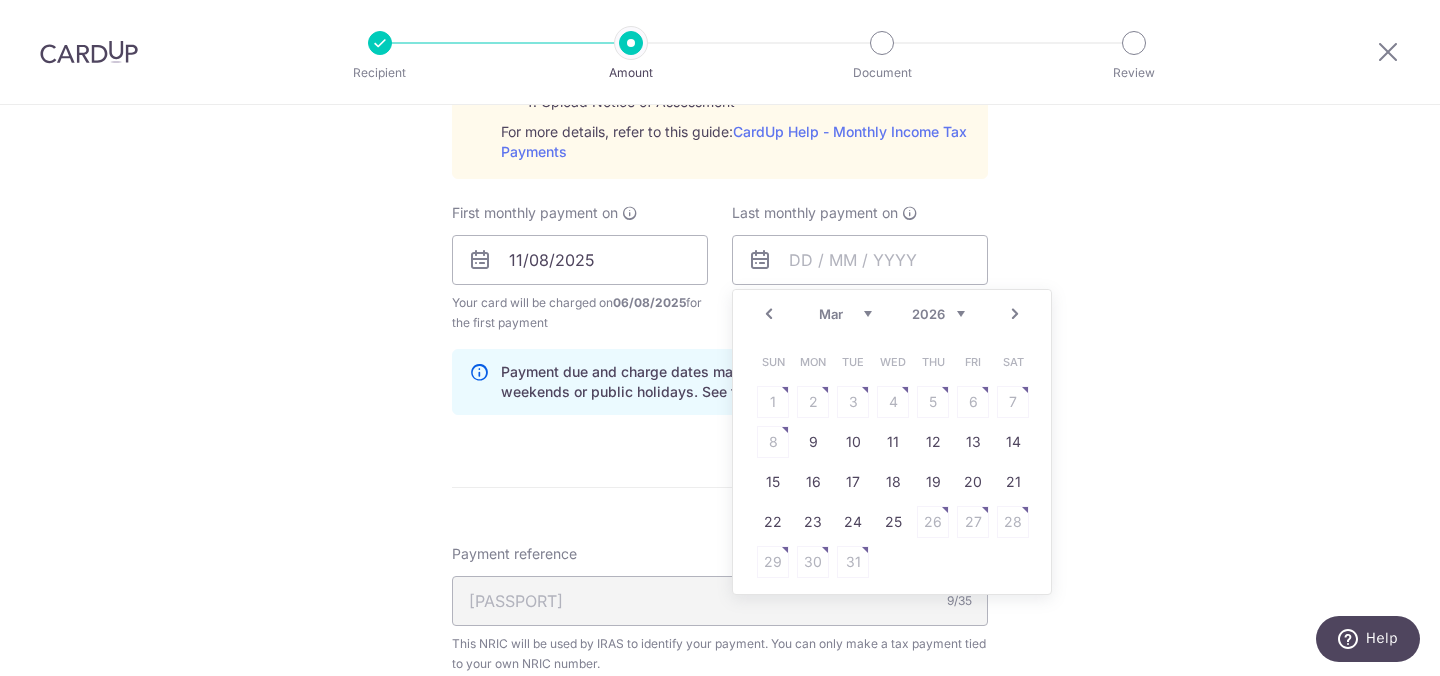 click on "Prev" at bounding box center [769, 314] 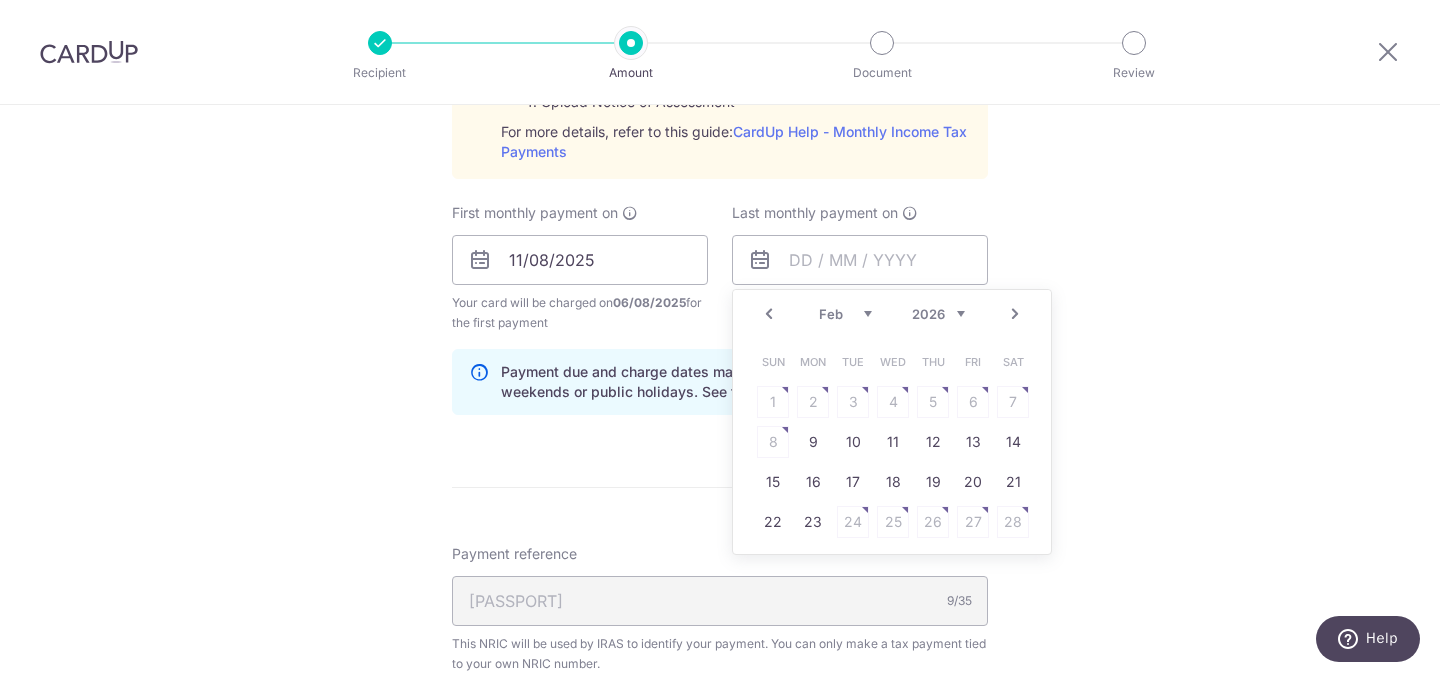 click on "Prev" at bounding box center [769, 314] 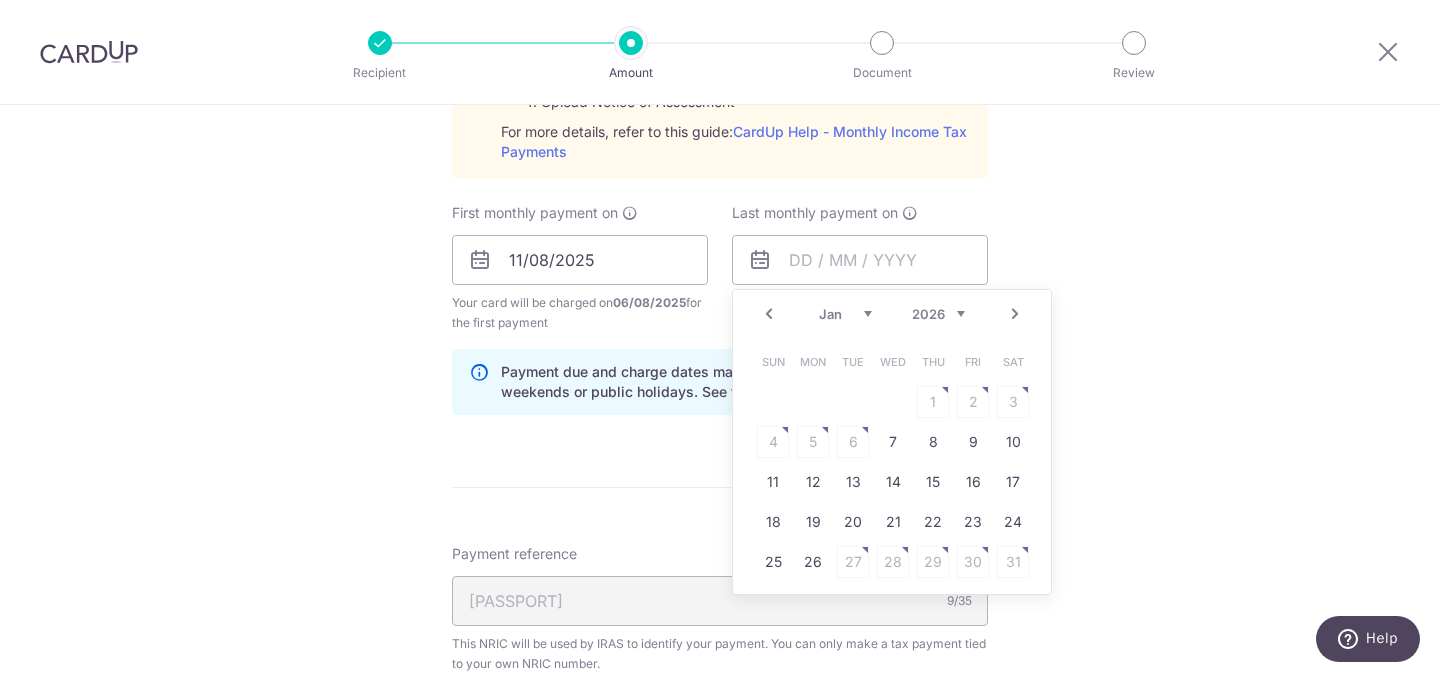 click on "Next" at bounding box center (1015, 314) 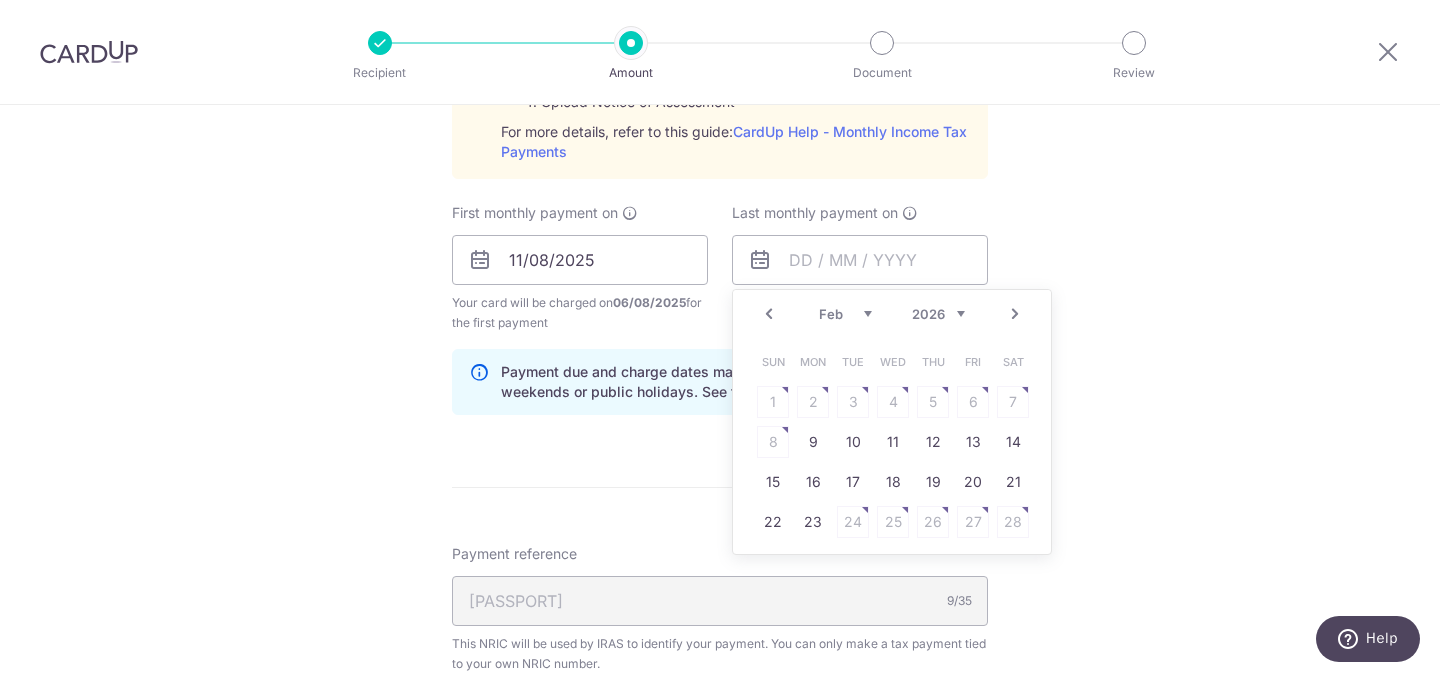 click on "Next" at bounding box center [1015, 314] 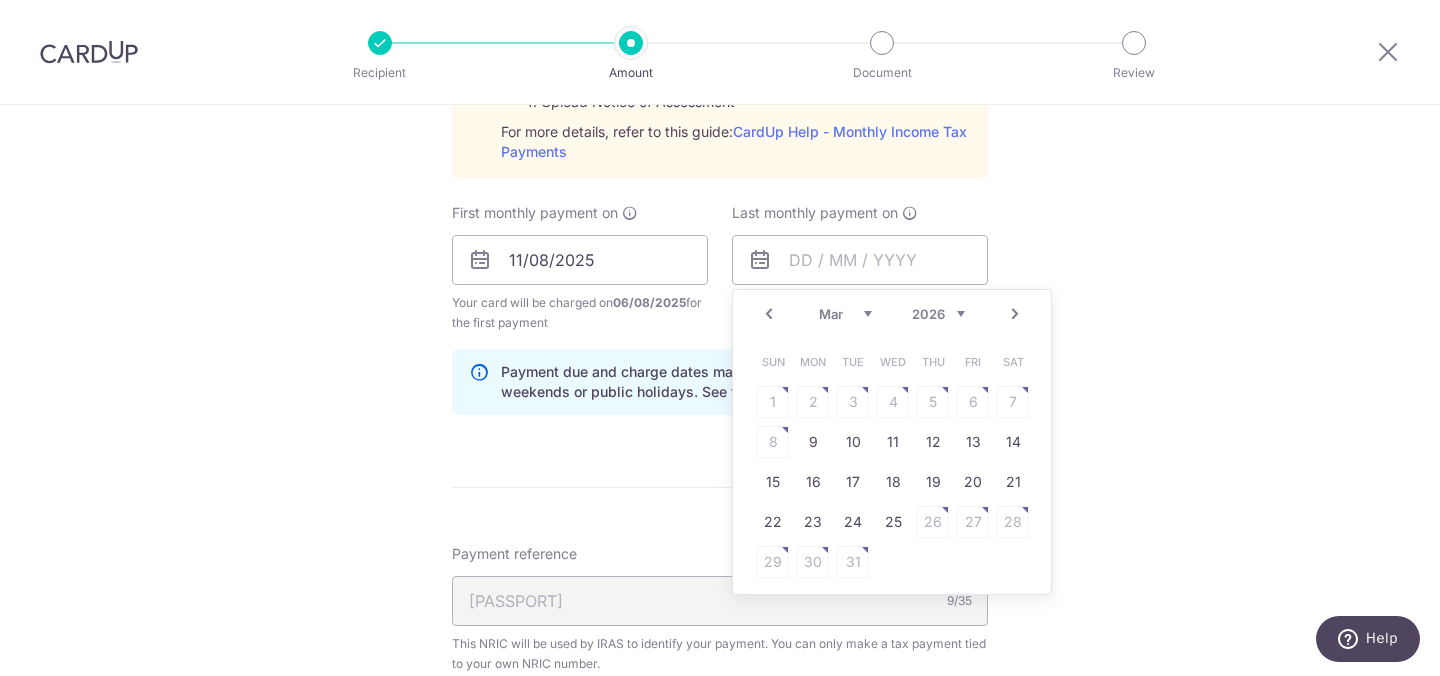 click on "Next" at bounding box center (1015, 314) 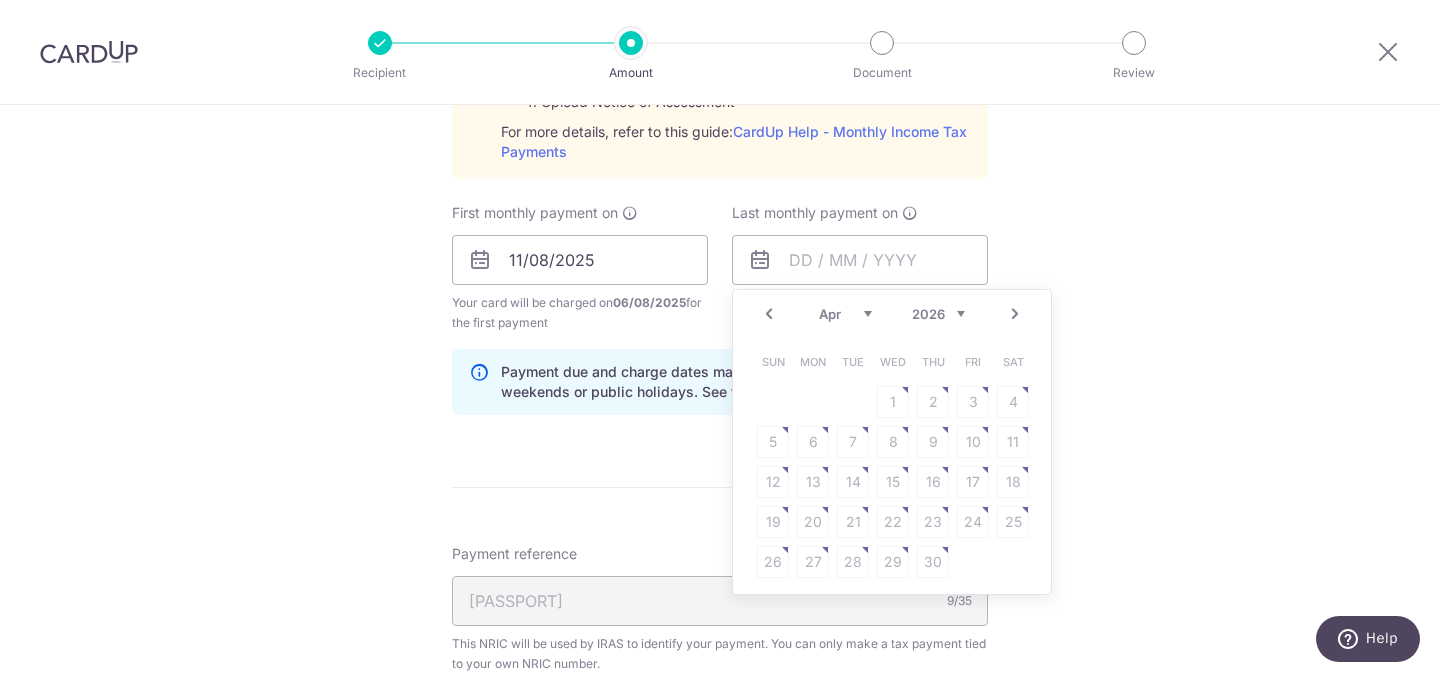 click on "Sun Mon Tue Wed Thu Fri Sat       1 2 3 4 5 6 7 8 9 10 11 12 13 14 15 16 17 18 19 20 21 22 23 24 25 26 27 28 29 30" at bounding box center (893, 462) 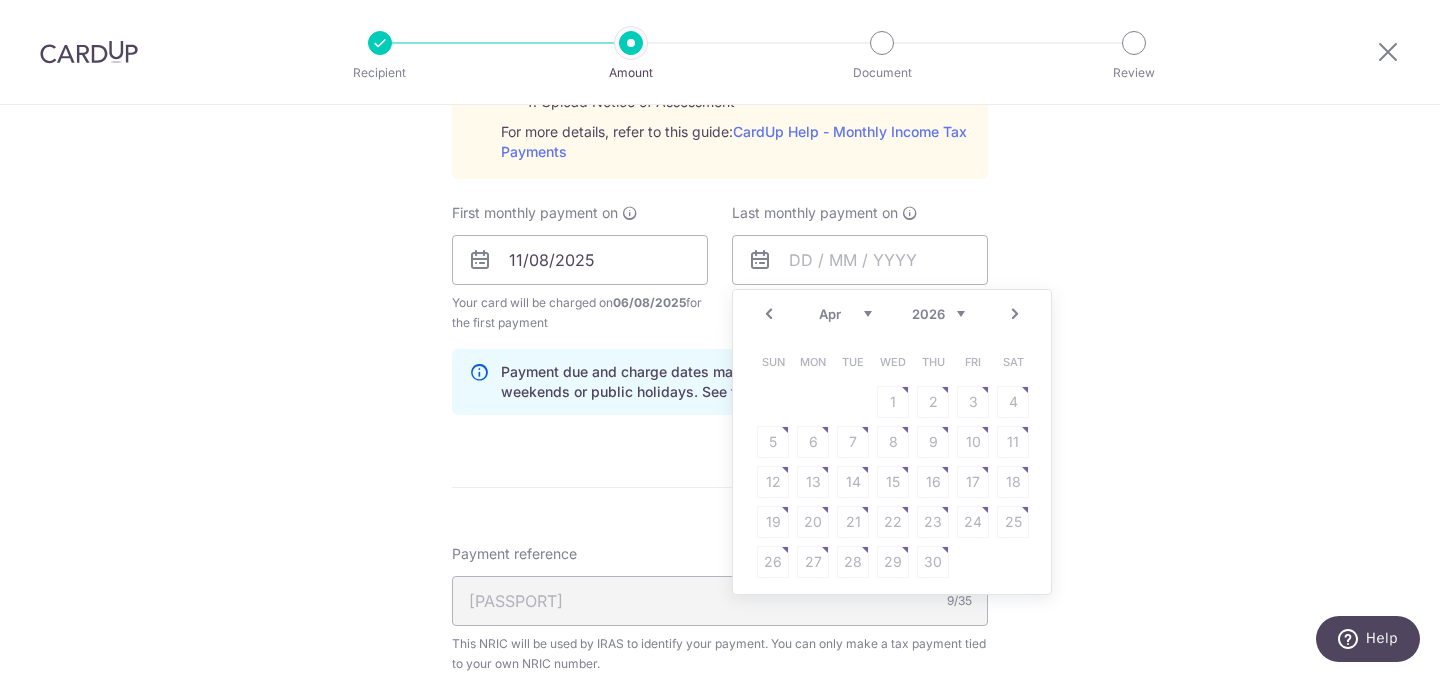 click on "Prev" at bounding box center (769, 314) 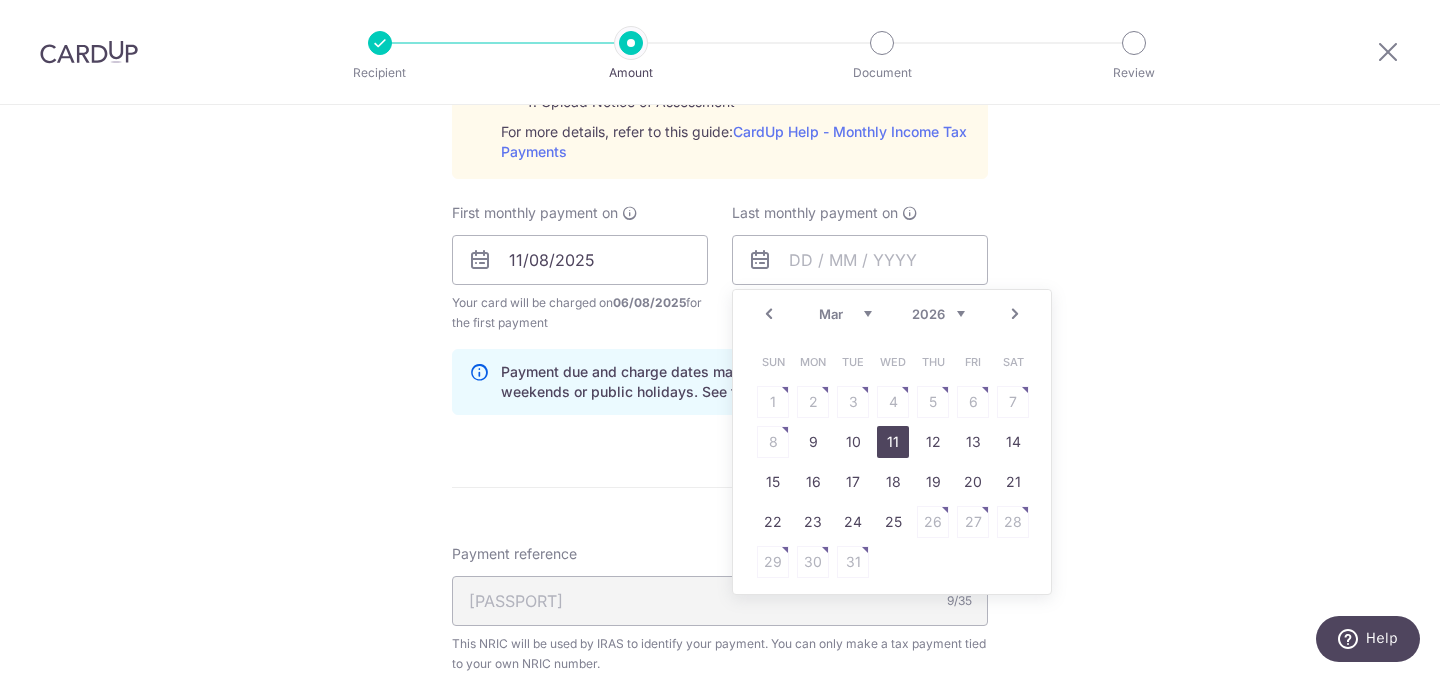 click on "11" at bounding box center [893, 442] 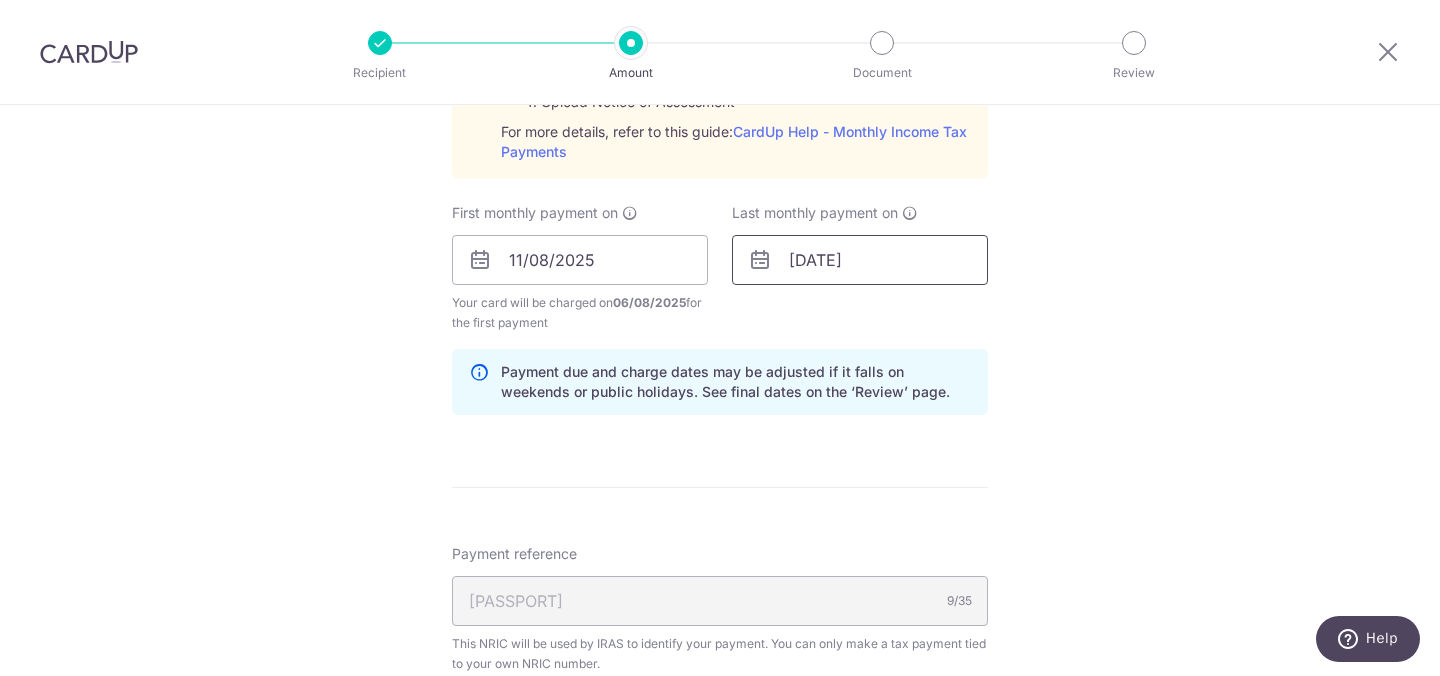 click on "11/03/2026" at bounding box center [860, 260] 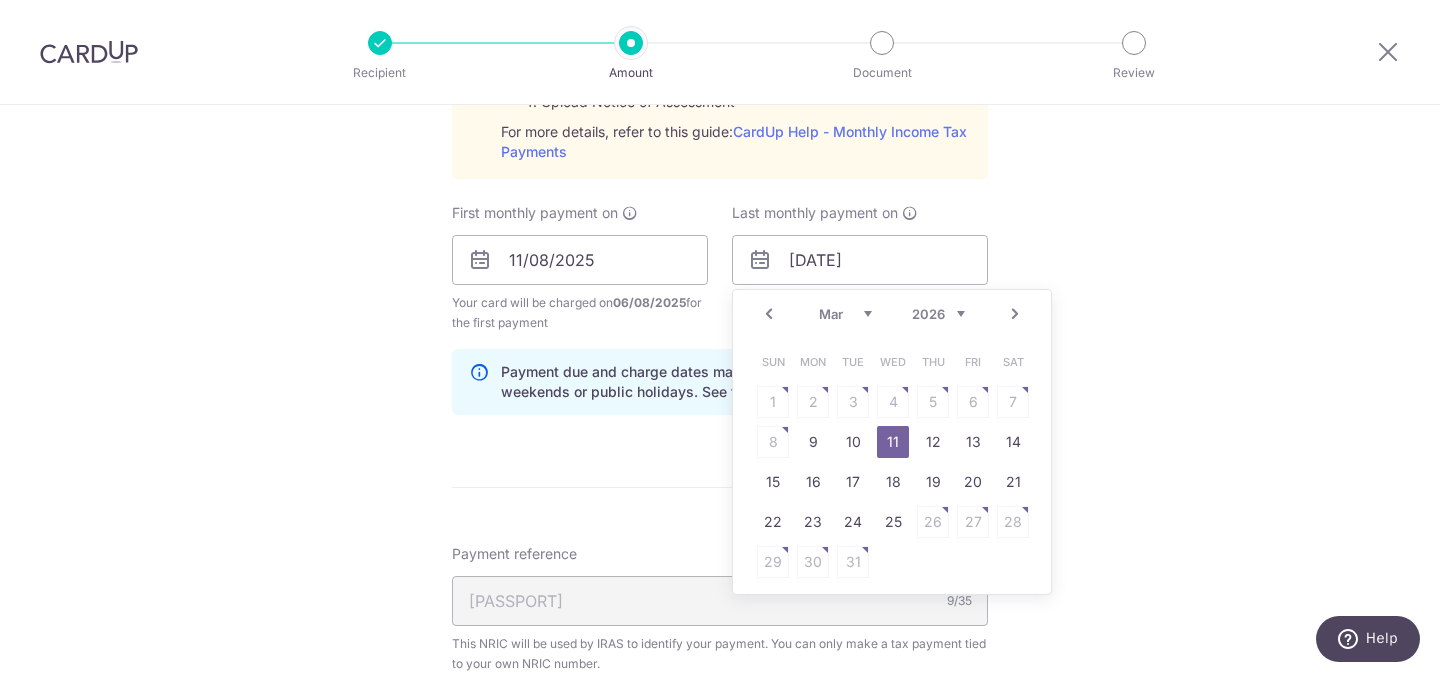 click on "Sun Mon Tue Wed Thu Fri Sat 1 2 3 4 5 6 7 8 9 10 11 12 13 14 15 16 17 18 19 20 21 22 23 24 25 26 27 28 29 30 31" at bounding box center [893, 462] 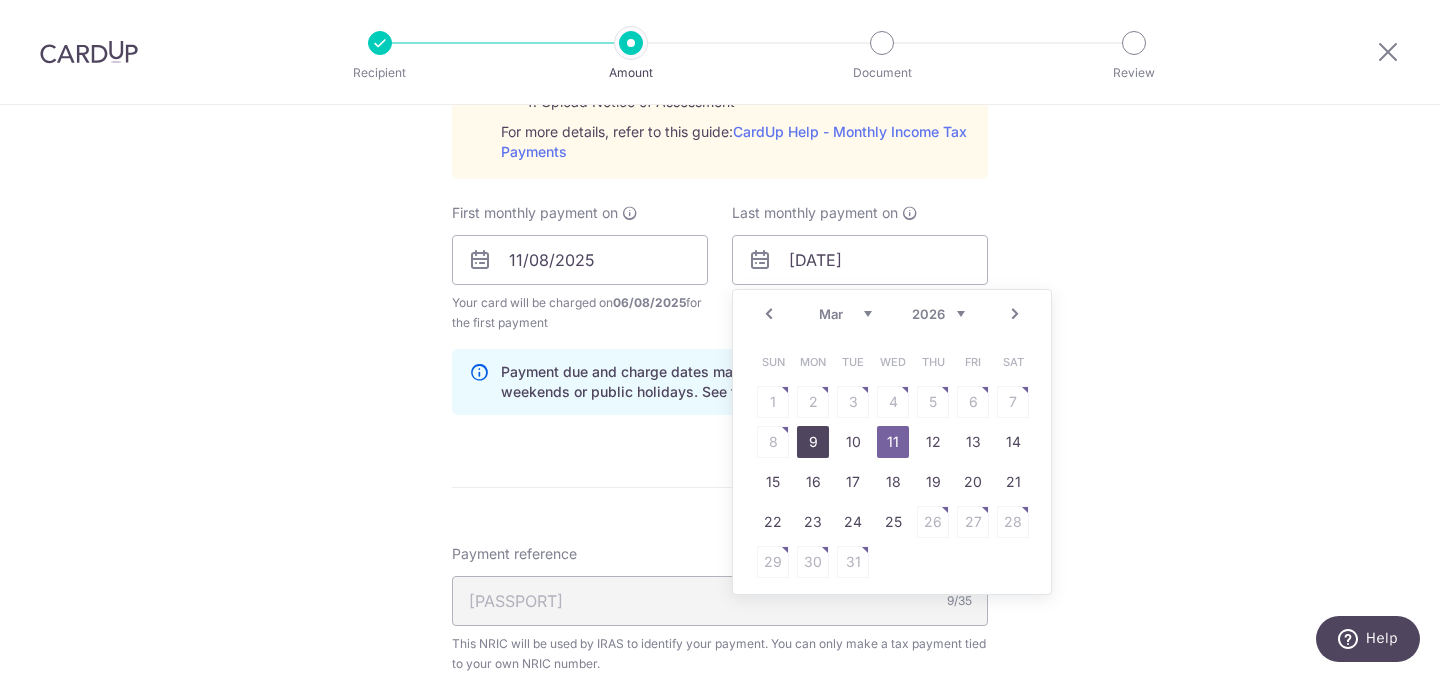 click on "9" at bounding box center [813, 442] 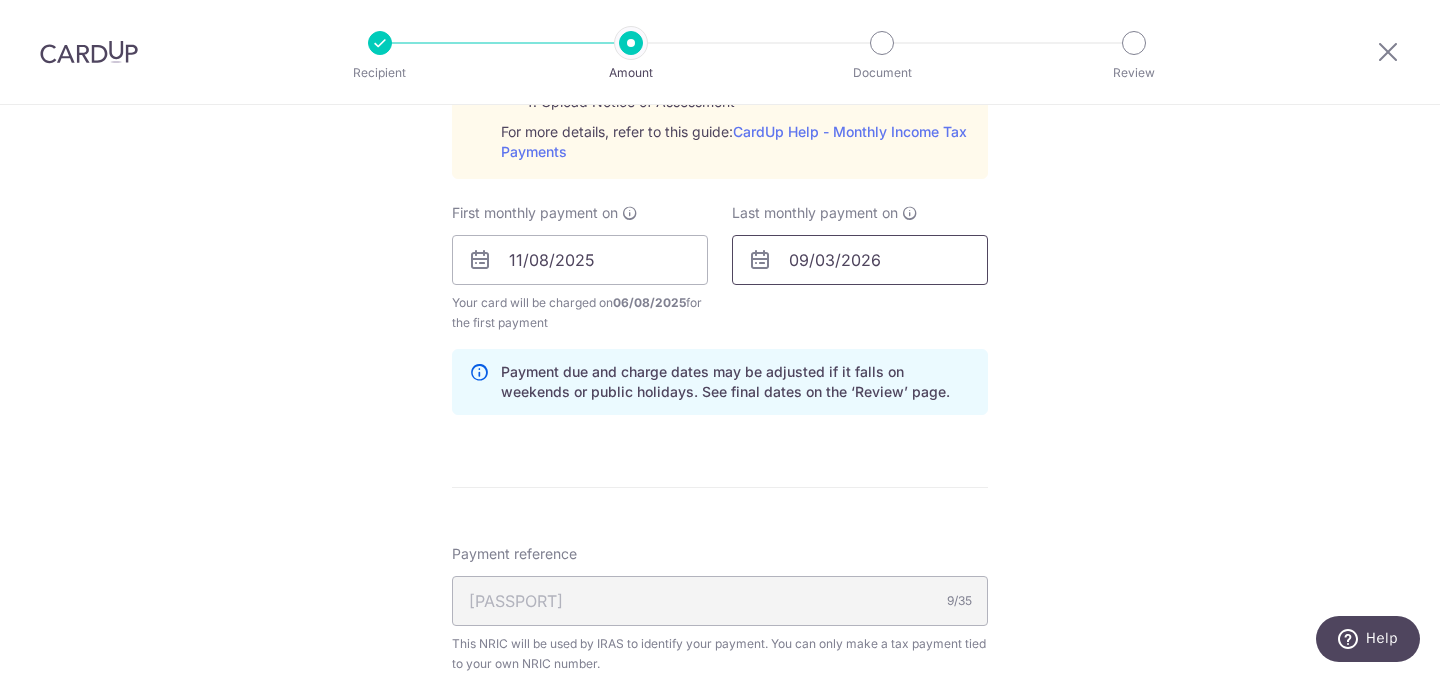 click on "09/03/2026" at bounding box center [860, 260] 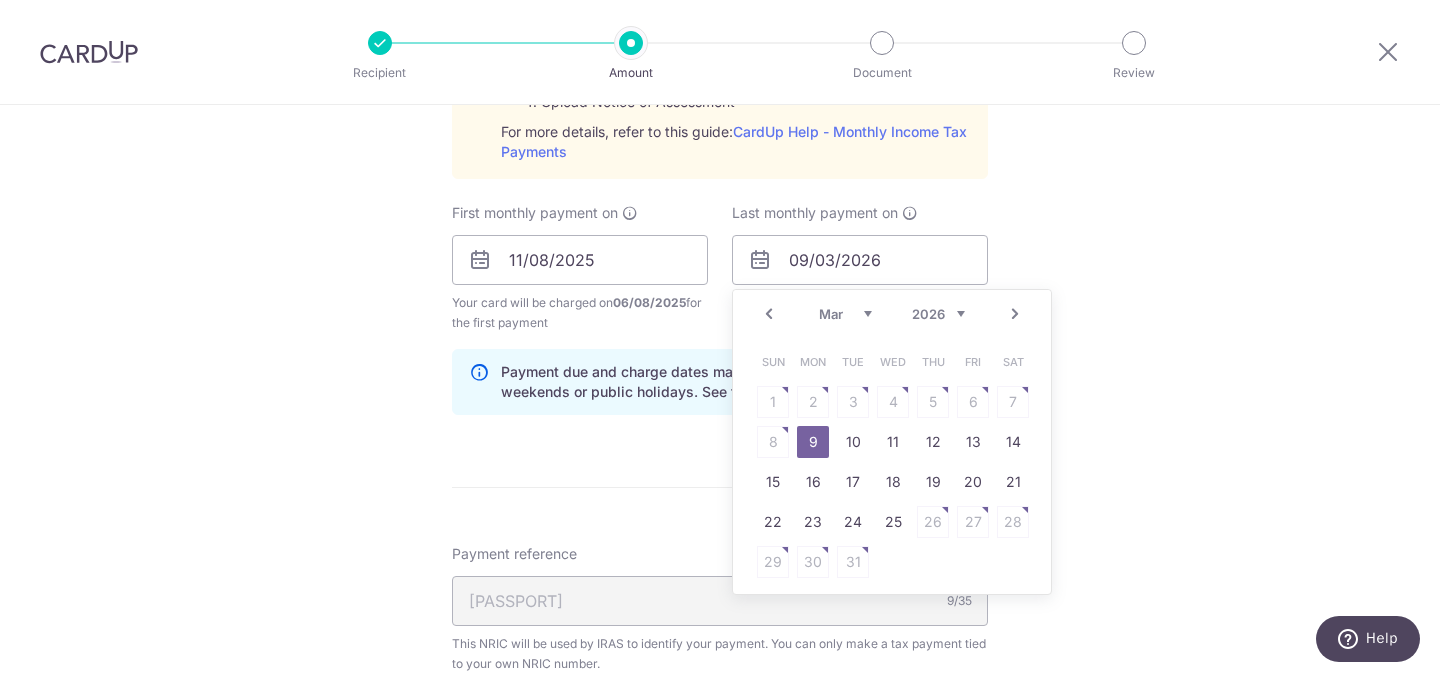 click on "Next" at bounding box center (1015, 314) 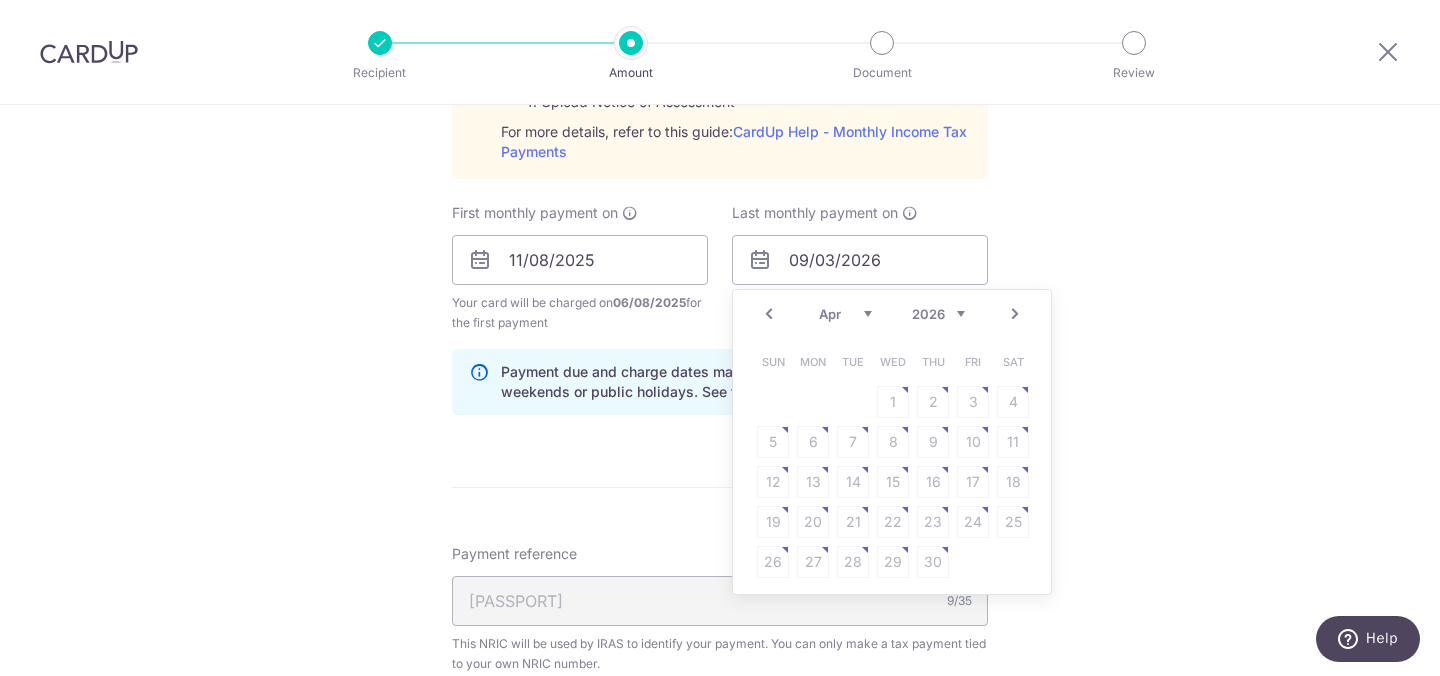 click on "Prev" at bounding box center (769, 314) 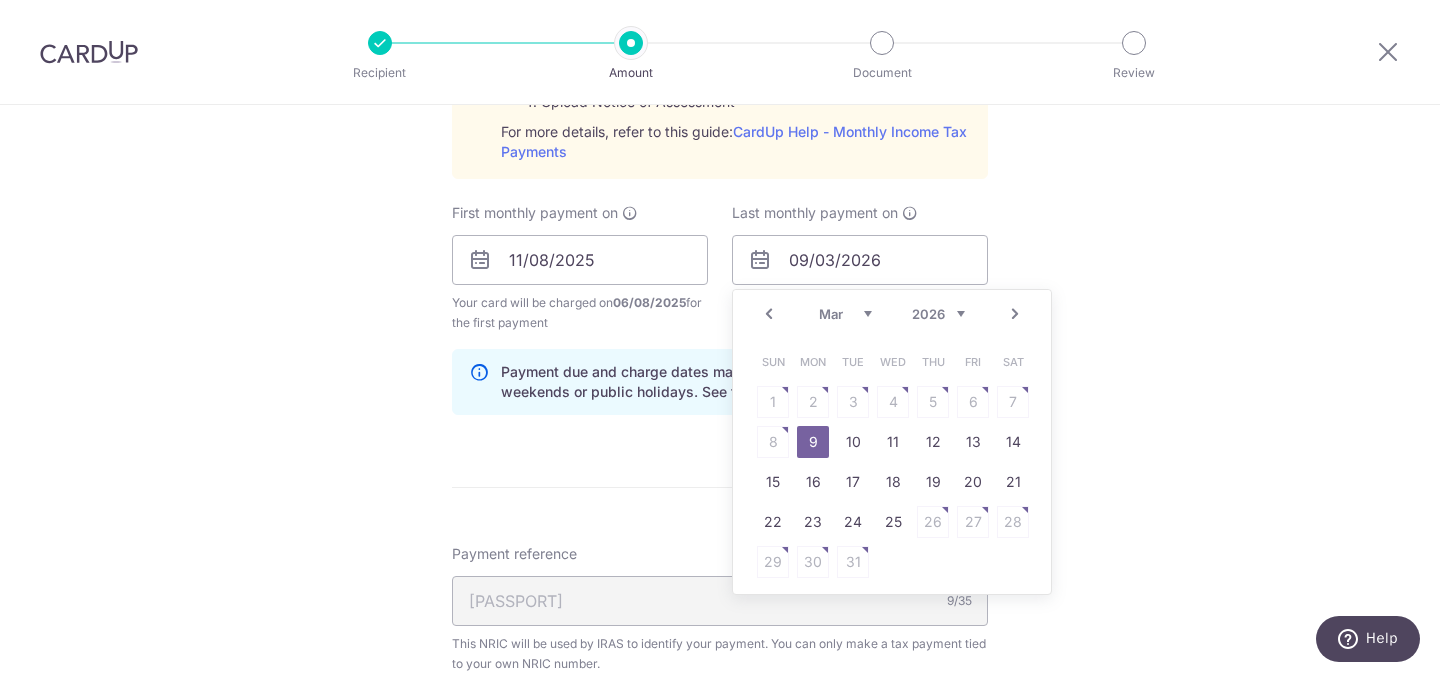 click on "Tell us more about your payment
Enter one-time or monthly payment amount
SGD
175.42
175.42
The  total tax payment amounts scheduled  should not exceed the outstanding balance in your latest Statement of Account.
Card added successfully
Select Card
**** 8845
Add credit card
Your Cards
**** 8979
**** 1003
**** 8845
Secure 256-bit SSL" at bounding box center (720, 110) 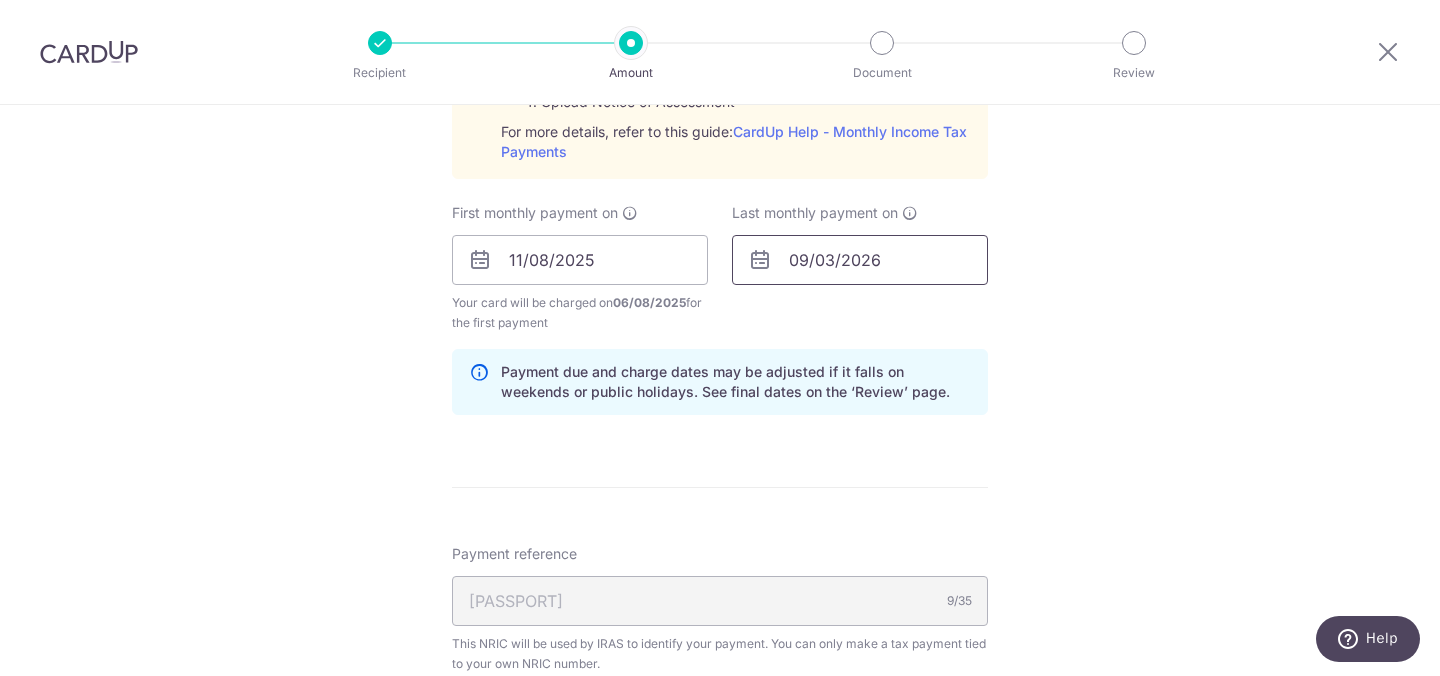 click on "09/03/2026" at bounding box center [860, 260] 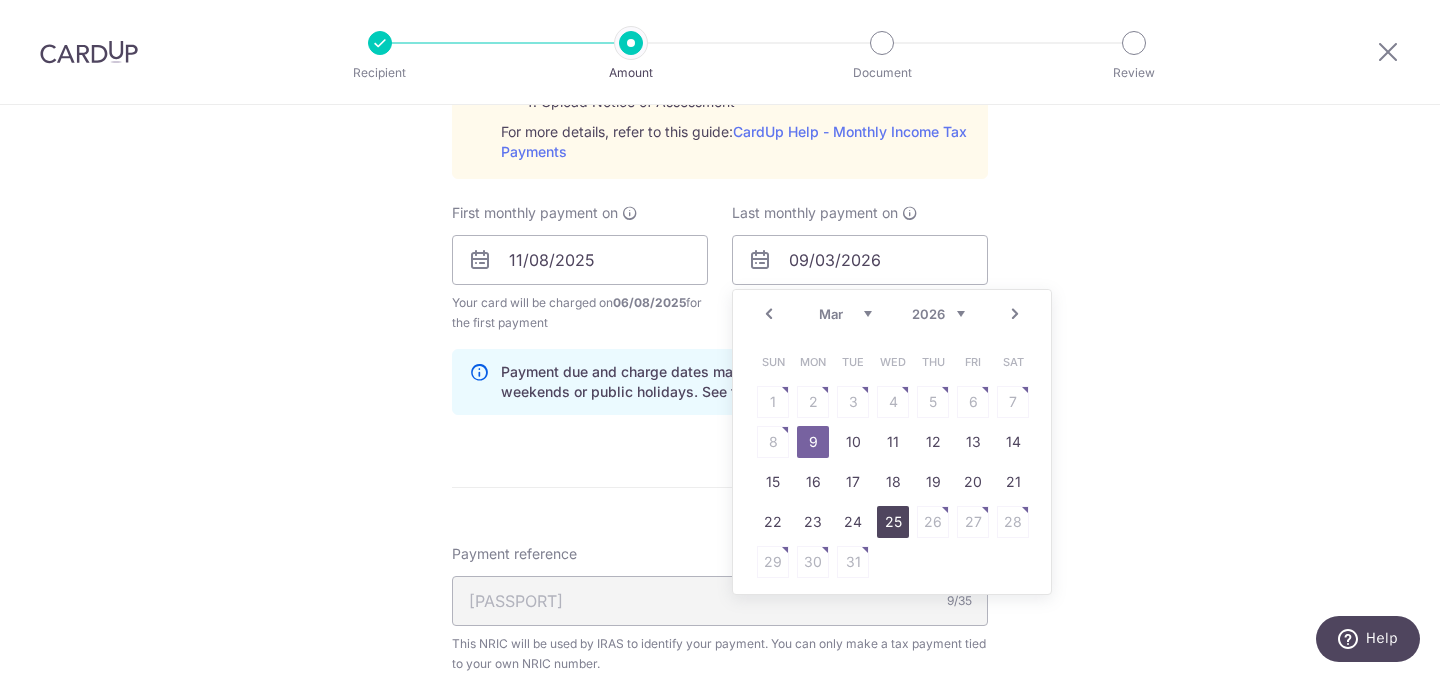 click on "25" at bounding box center (893, 522) 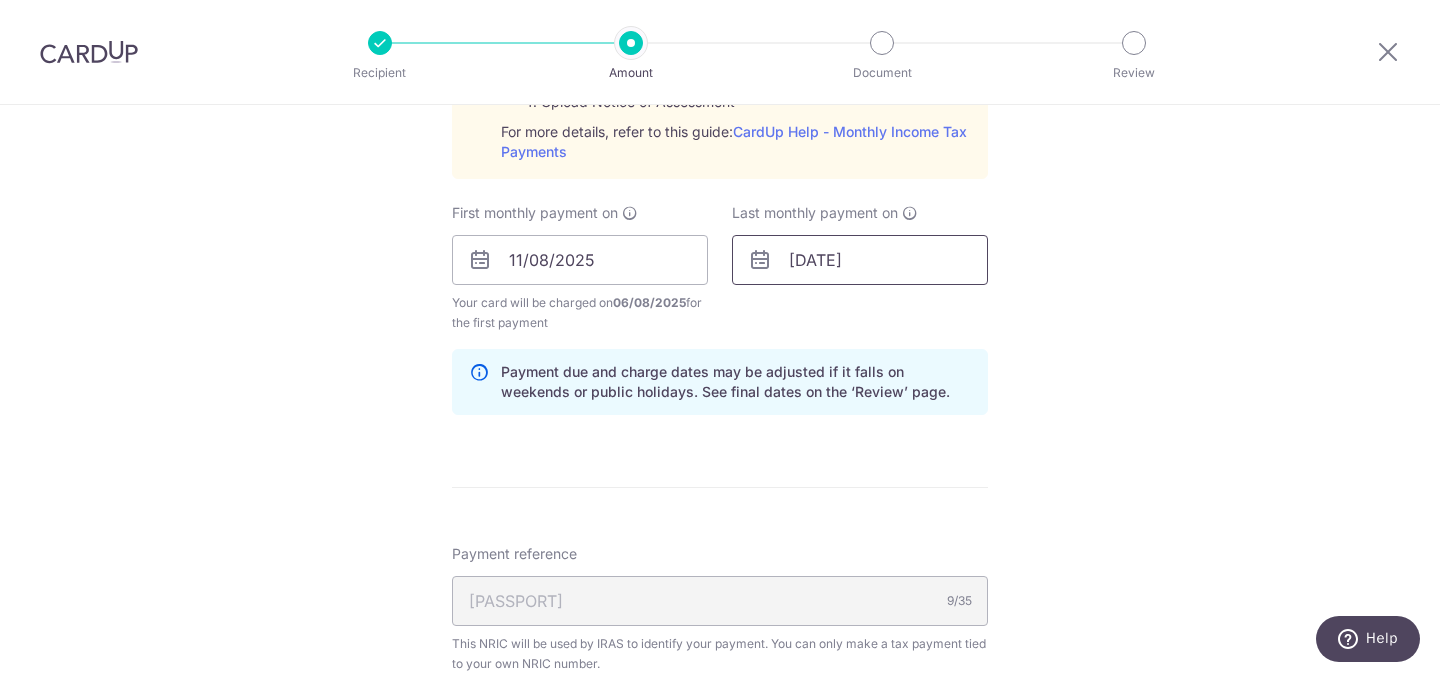 click on "25/03/2026" at bounding box center (860, 260) 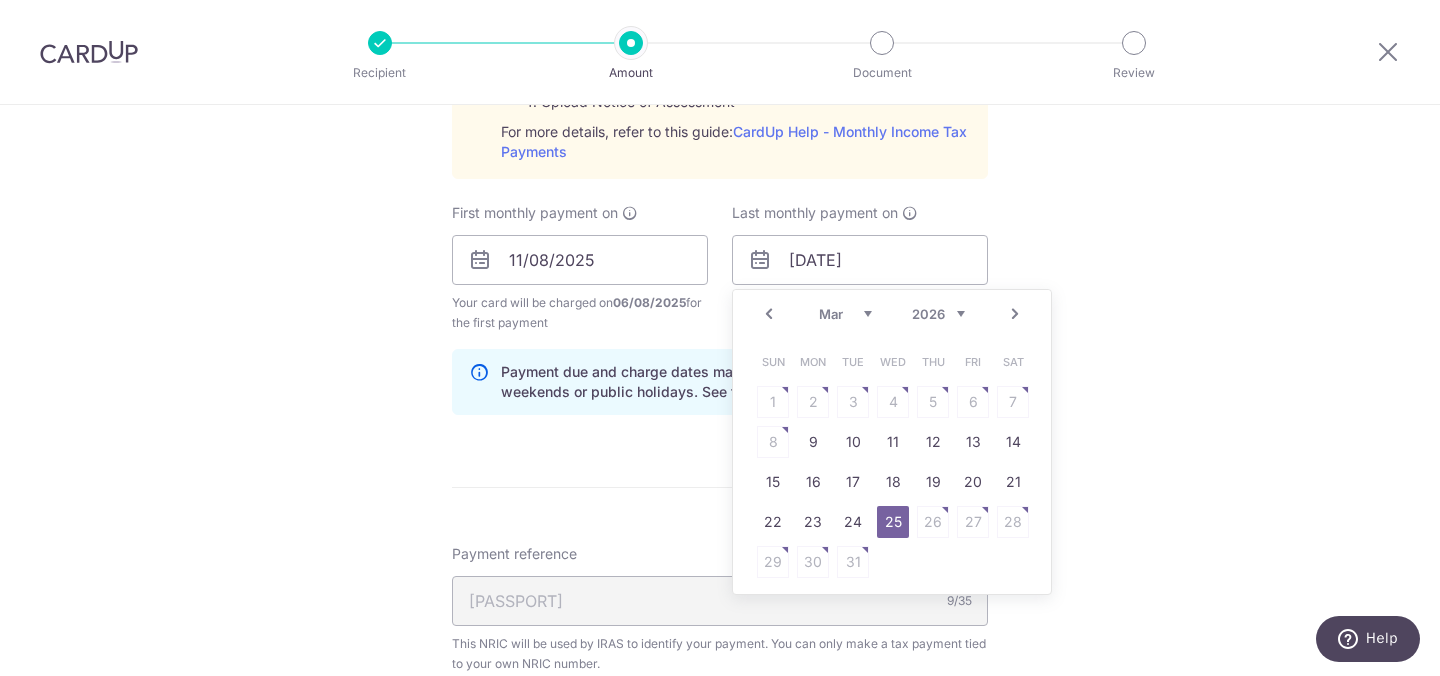click on "Next" at bounding box center (1015, 314) 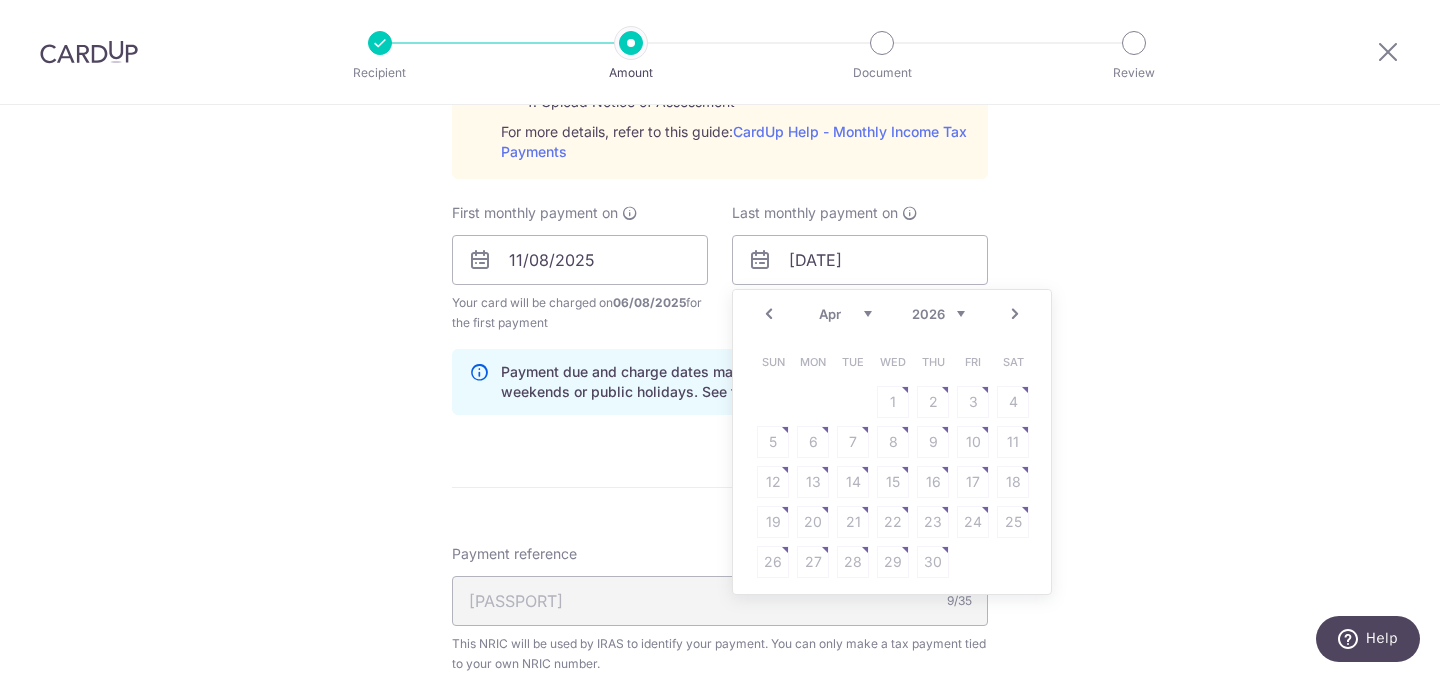 click on "Sun Mon Tue Wed Thu Fri Sat       1 2 3 4 5 6 7 8 9 10 11 12 13 14 15 16 17 18 19 20 21 22 23 24 25 26 27 28 29 30" at bounding box center (893, 462) 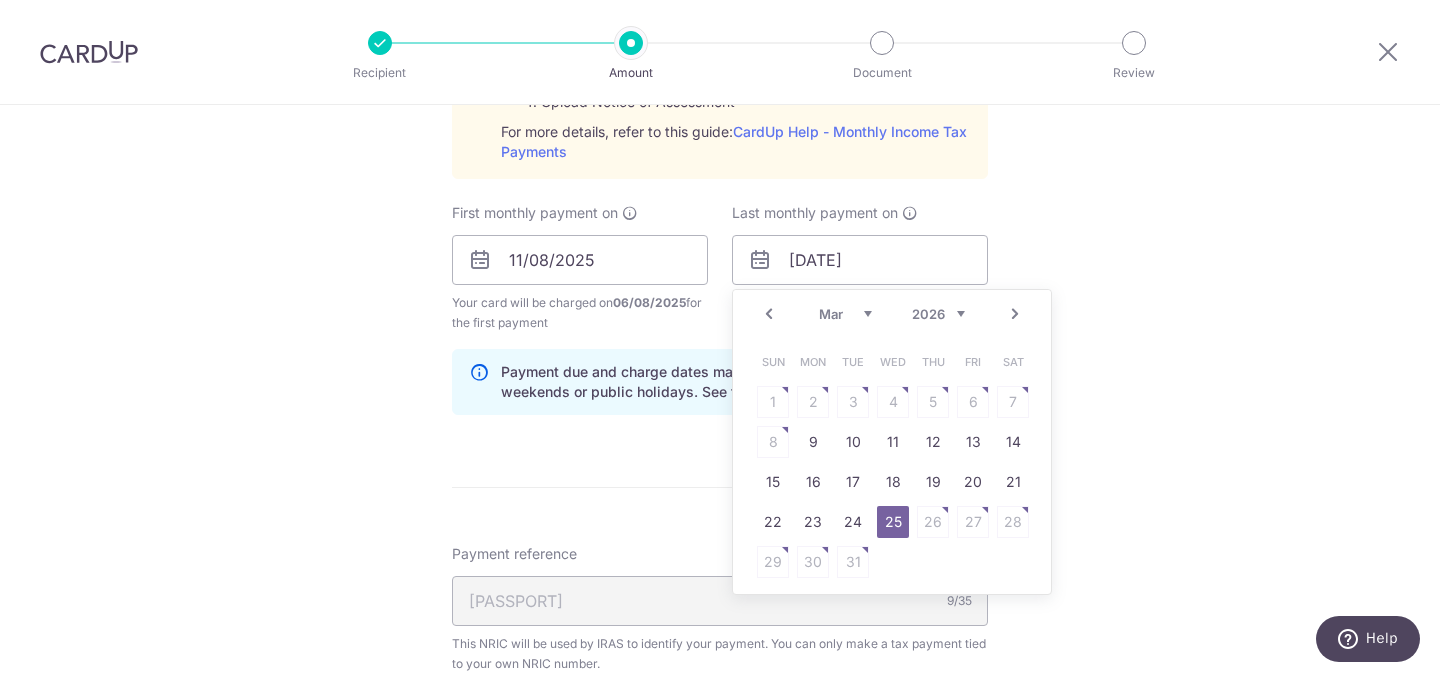 click on "25" at bounding box center (893, 522) 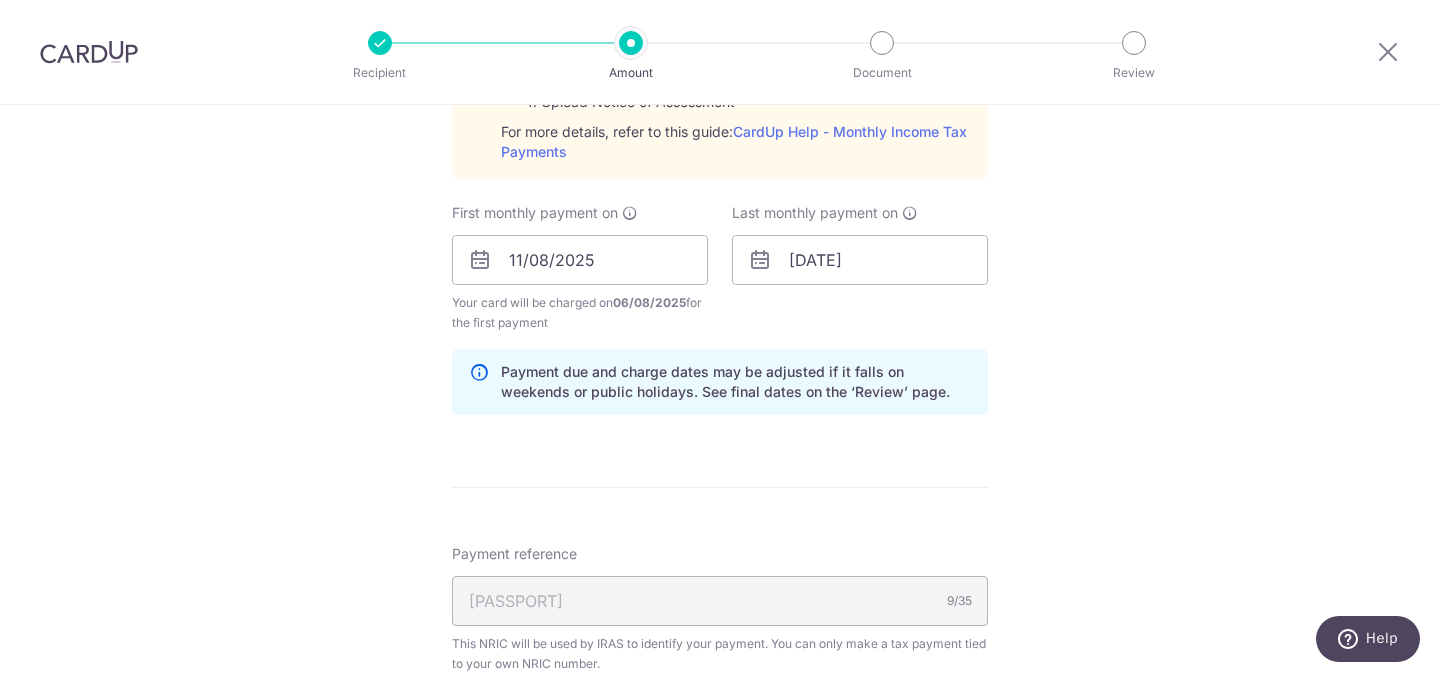 click on "Tell us more about your payment
Enter one-time or monthly payment amount
SGD
175.42
175.42
The  total tax payment amounts scheduled  should not exceed the outstanding balance in your latest Statement of Account.
Card added successfully
Select Card
**** 8845
Add credit card
Your Cards
**** 8979
**** 1003
**** 8845
Secure 256-bit SSL" at bounding box center [720, 110] 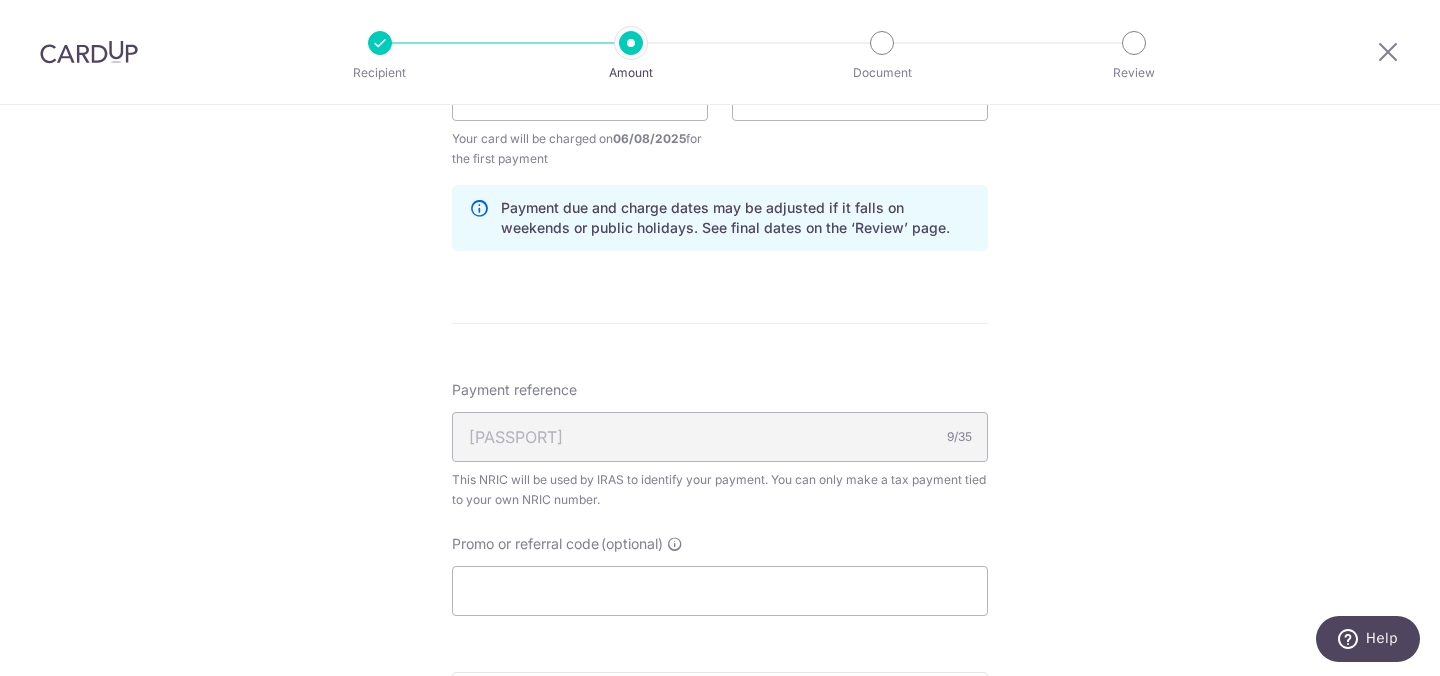 scroll, scrollTop: 1408, scrollLeft: 0, axis: vertical 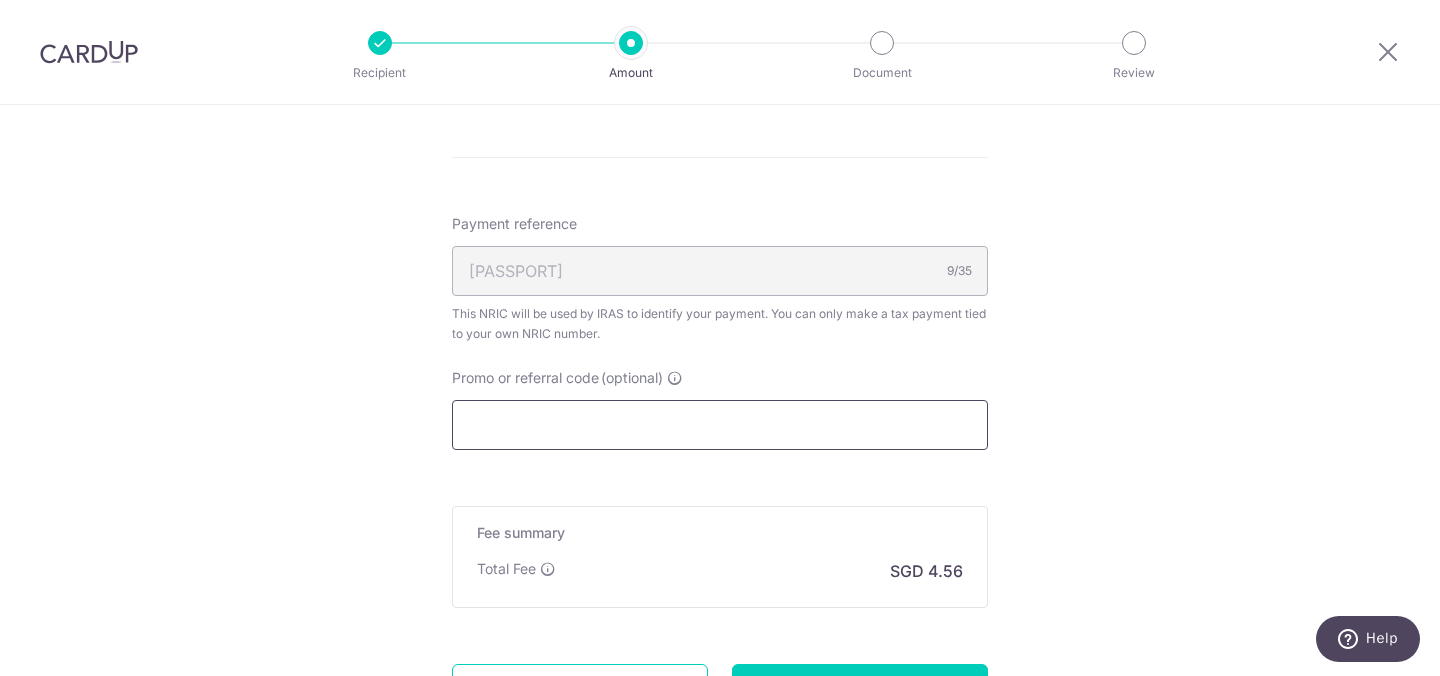 click on "Promo or referral code
(optional)" at bounding box center [720, 425] 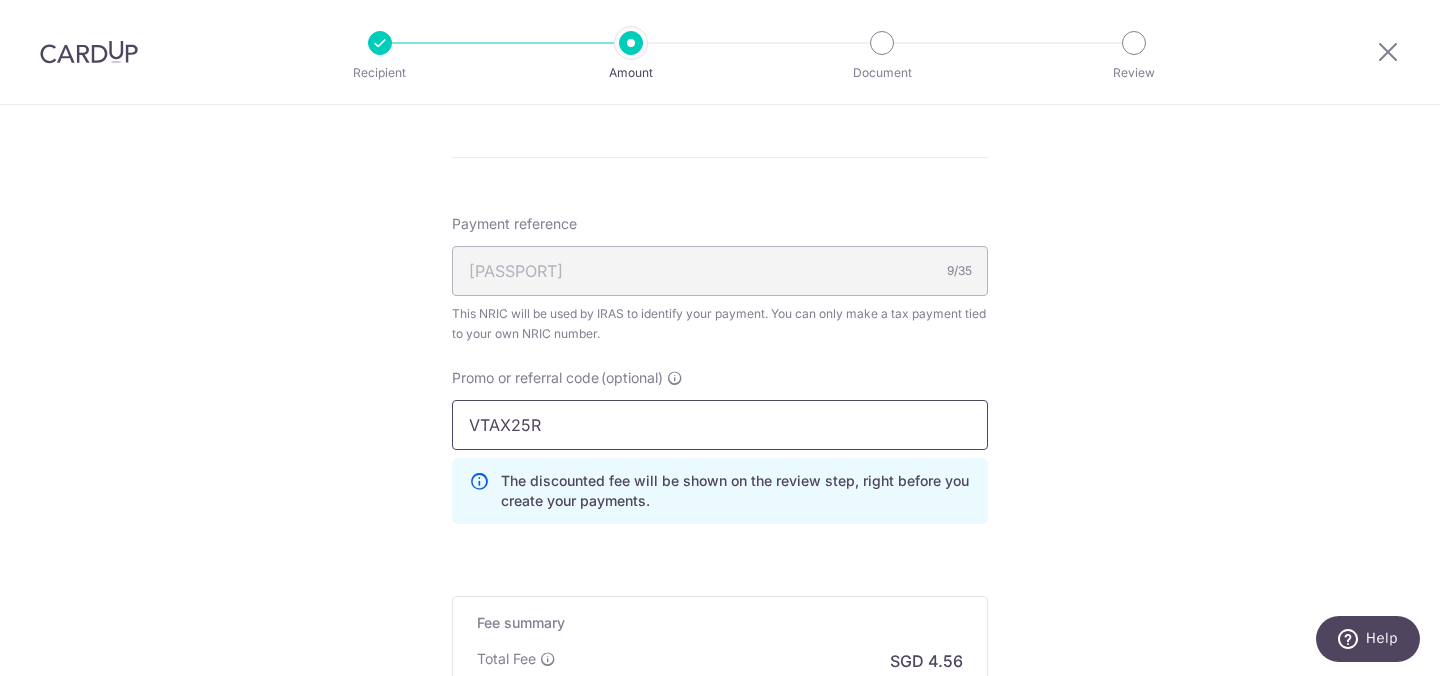 type on "VTAX25R" 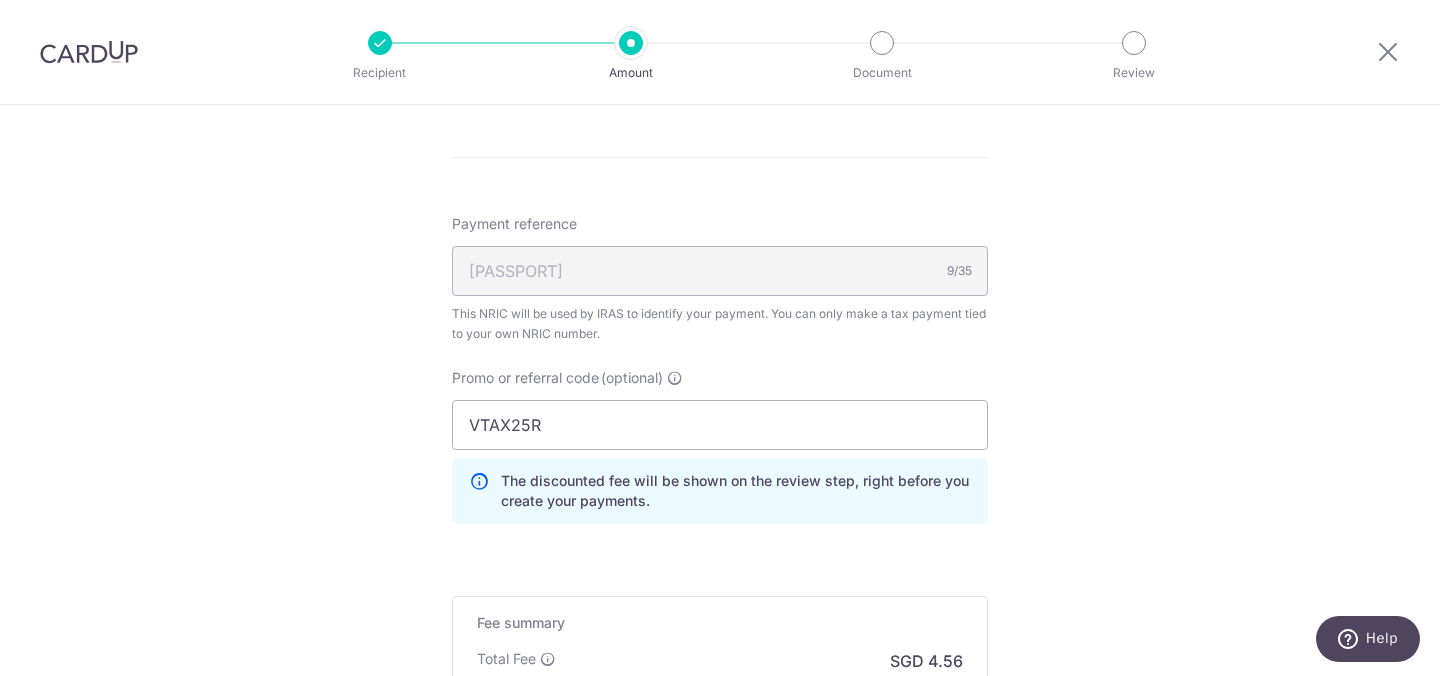 click on "Tell us more about your payment
Enter one-time or monthly payment amount
SGD
175.42
175.42
The  total tax payment amounts scheduled  should not exceed the outstanding balance in your latest Statement of Account.
Card added successfully
Select Card
**** 8845
Add credit card
Your Cards
**** 8979
**** 1003
**** 8845
Secure 256-bit SSL" at bounding box center [720, -175] 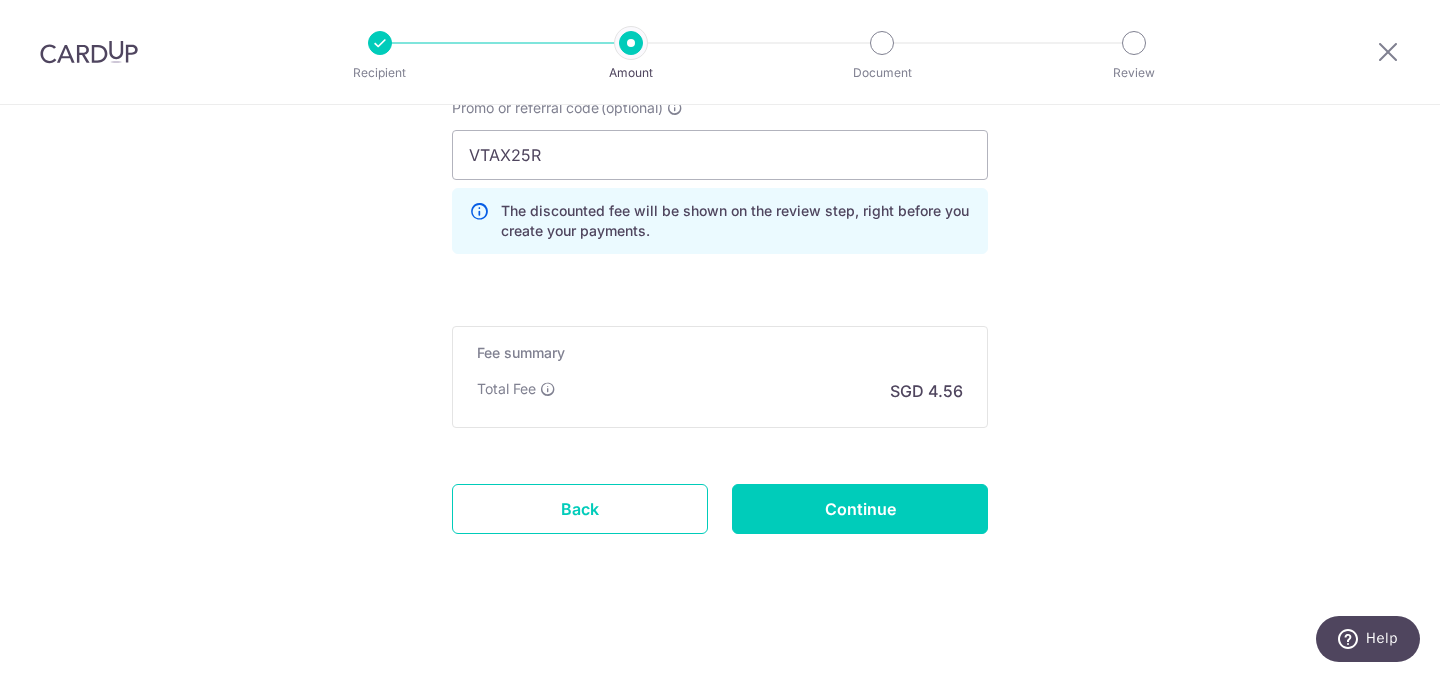 scroll, scrollTop: 1682, scrollLeft: 0, axis: vertical 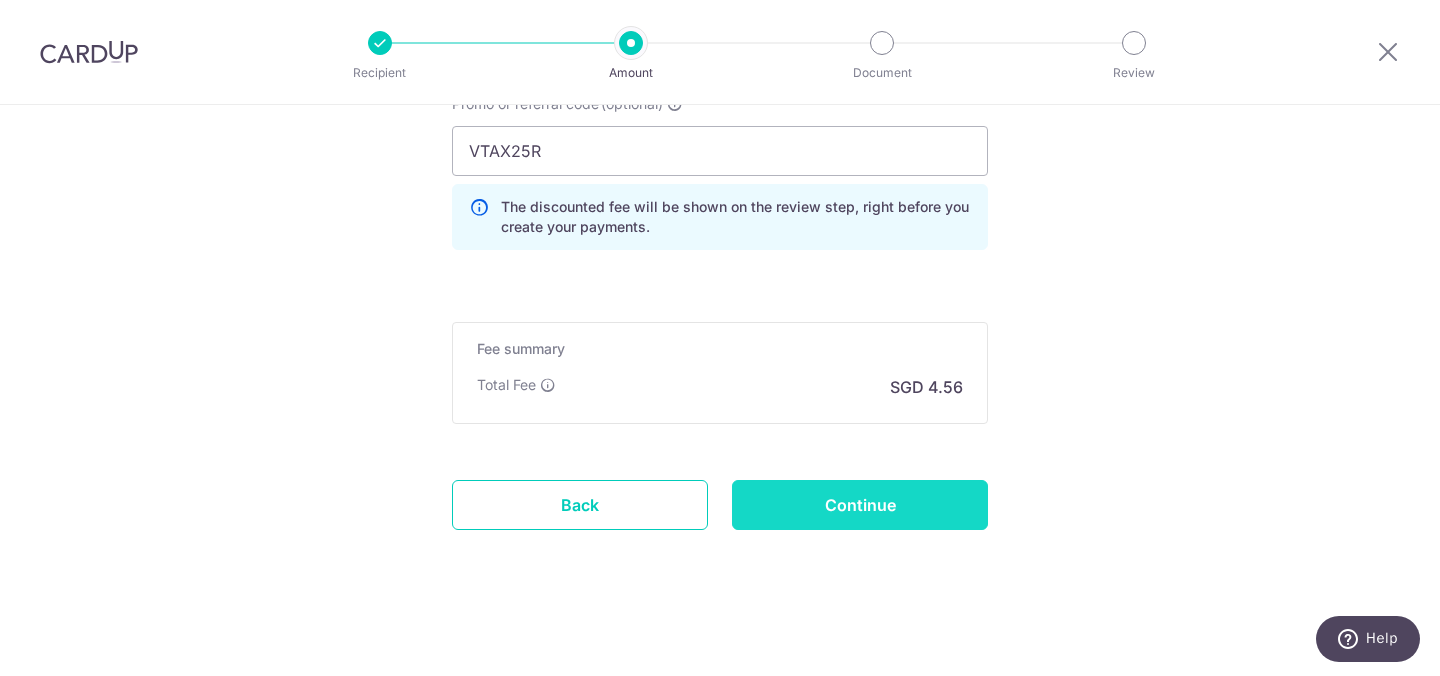 click on "Continue" at bounding box center (860, 505) 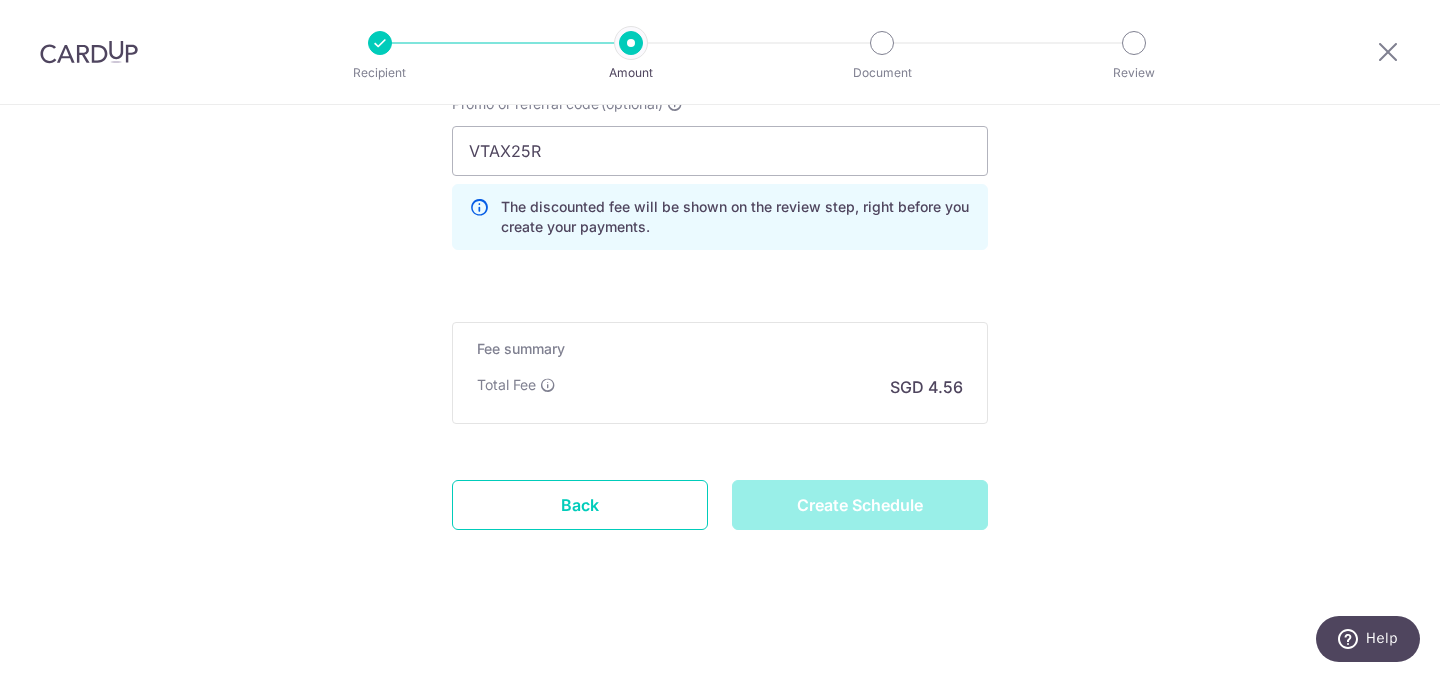 type on "Create Schedule" 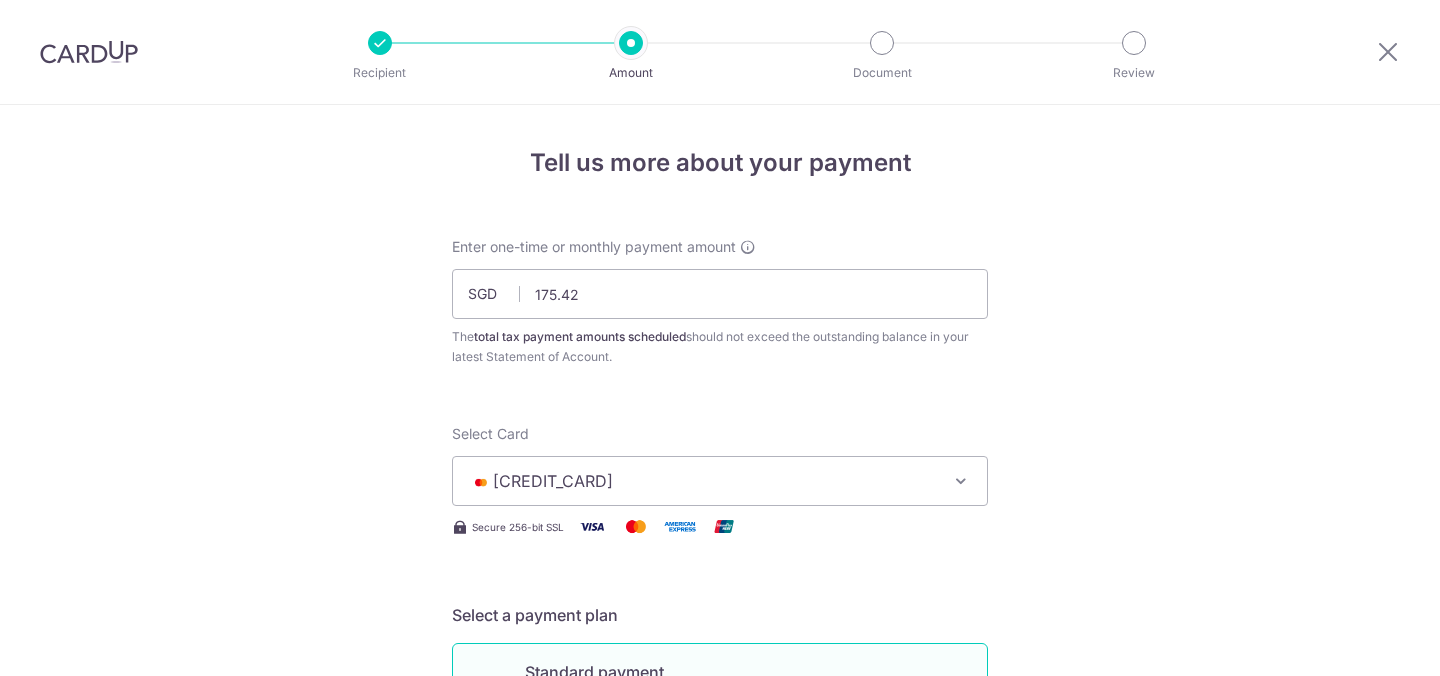 scroll, scrollTop: 0, scrollLeft: 0, axis: both 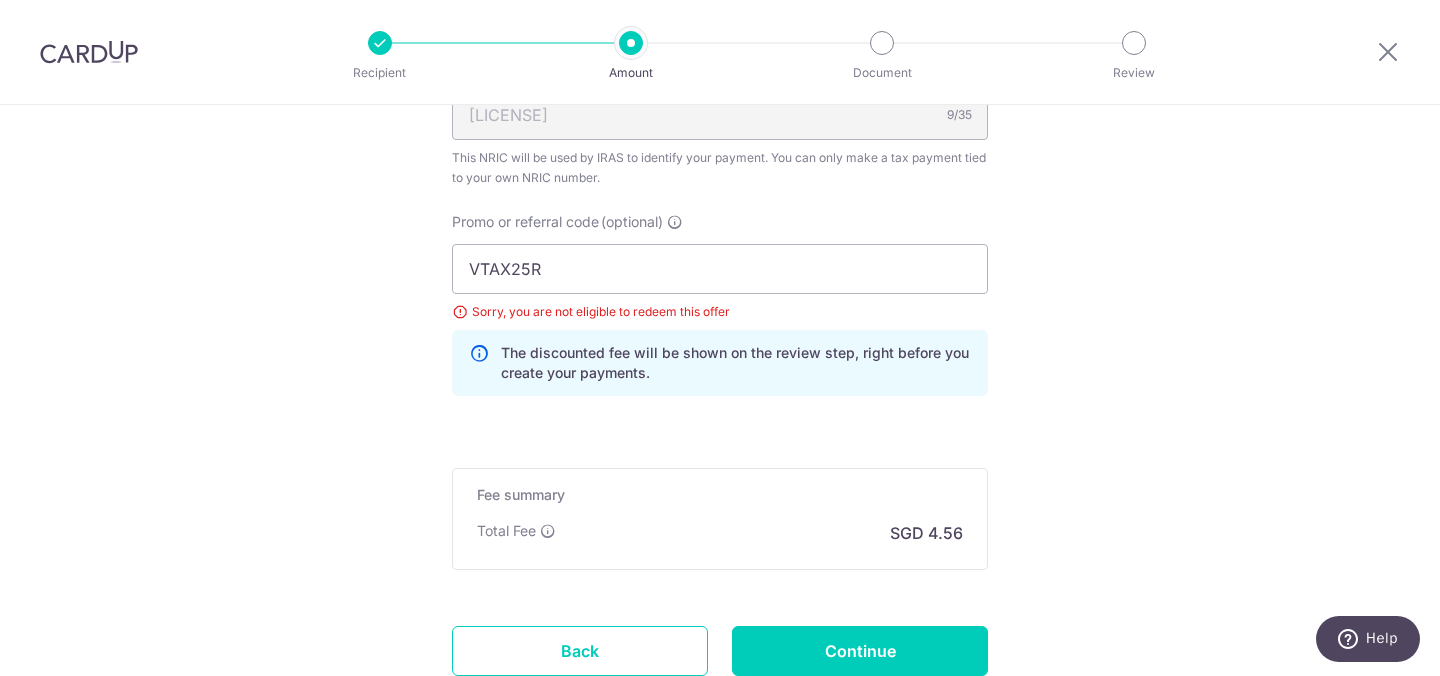 click on "Sorry, you are not eligible to redeem this offer" at bounding box center (720, 312) 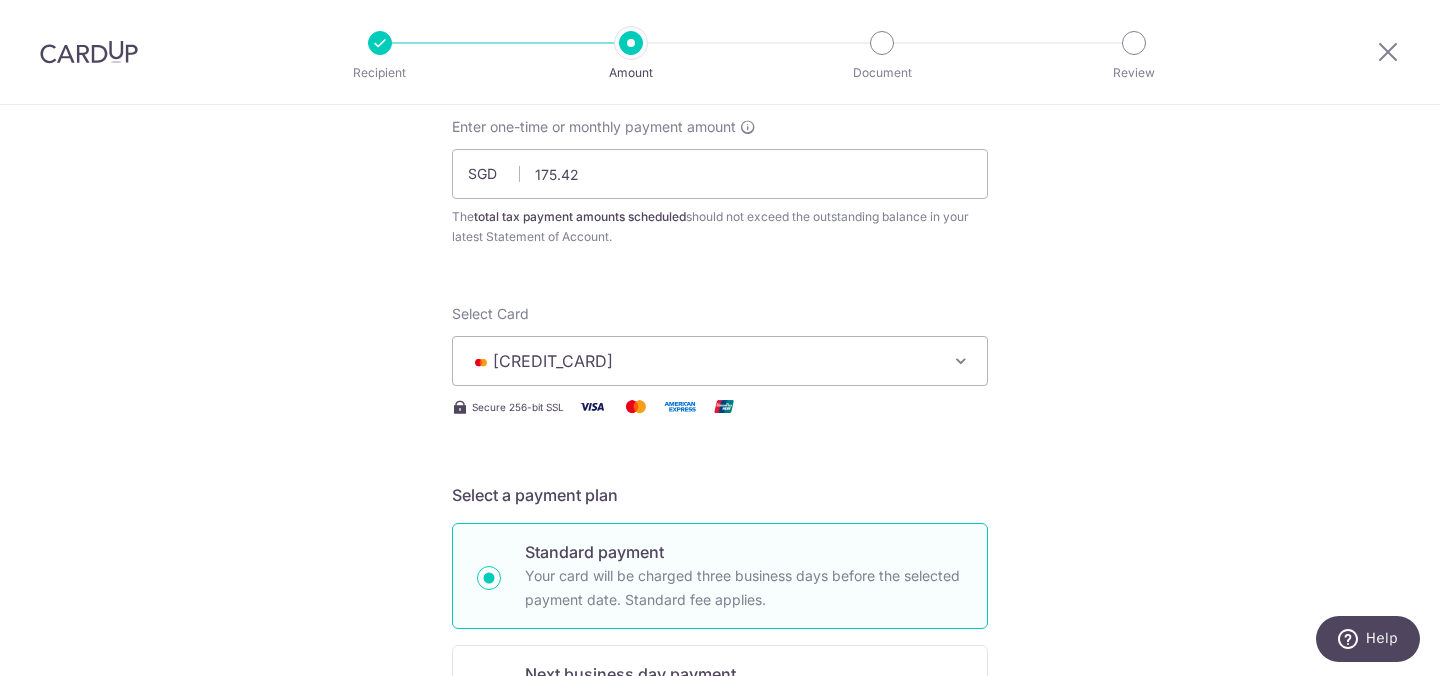 scroll, scrollTop: 0, scrollLeft: 0, axis: both 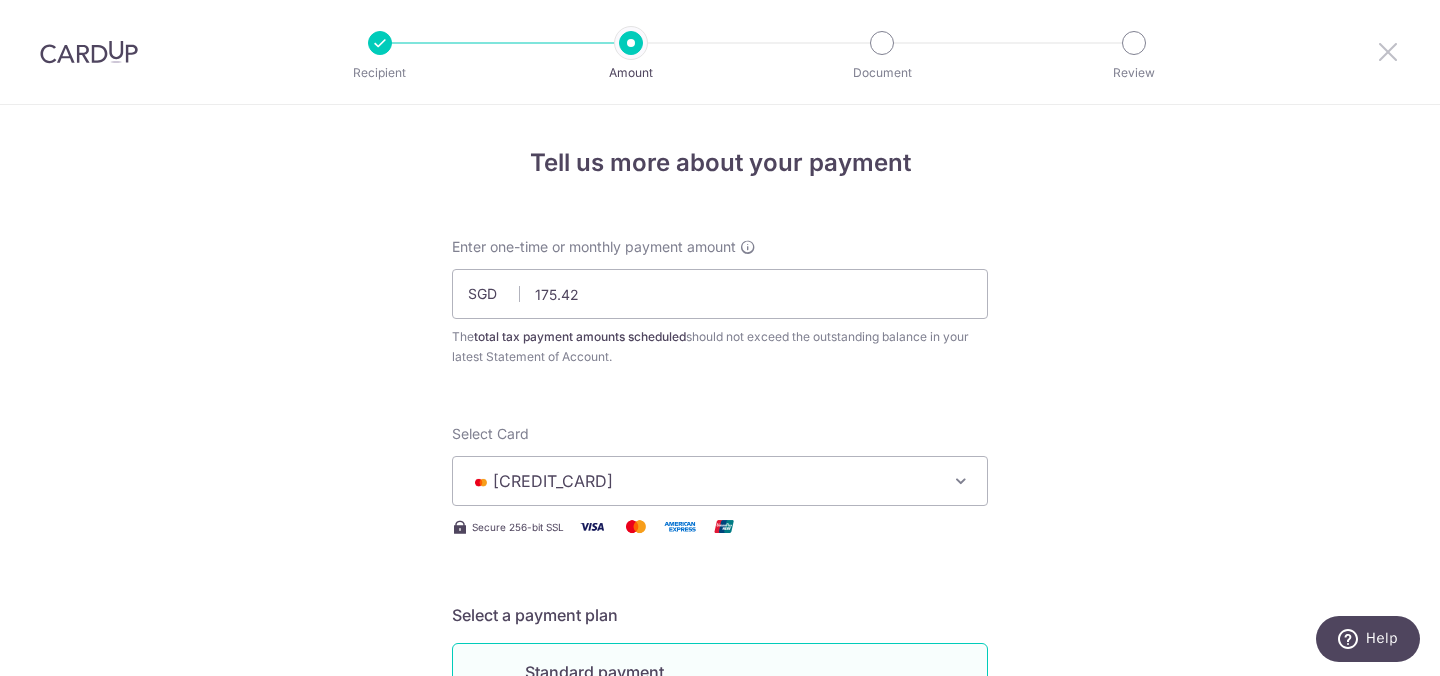 click at bounding box center [1388, 51] 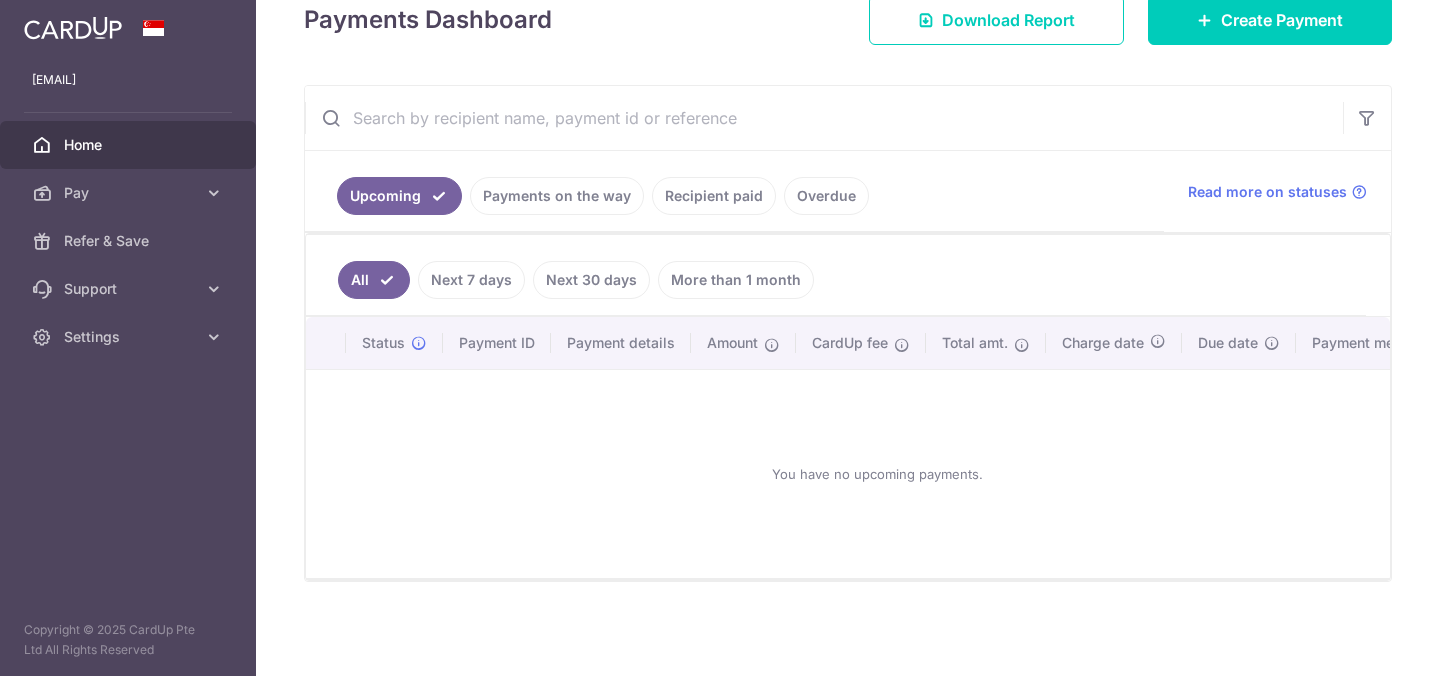 scroll, scrollTop: 0, scrollLeft: 0, axis: both 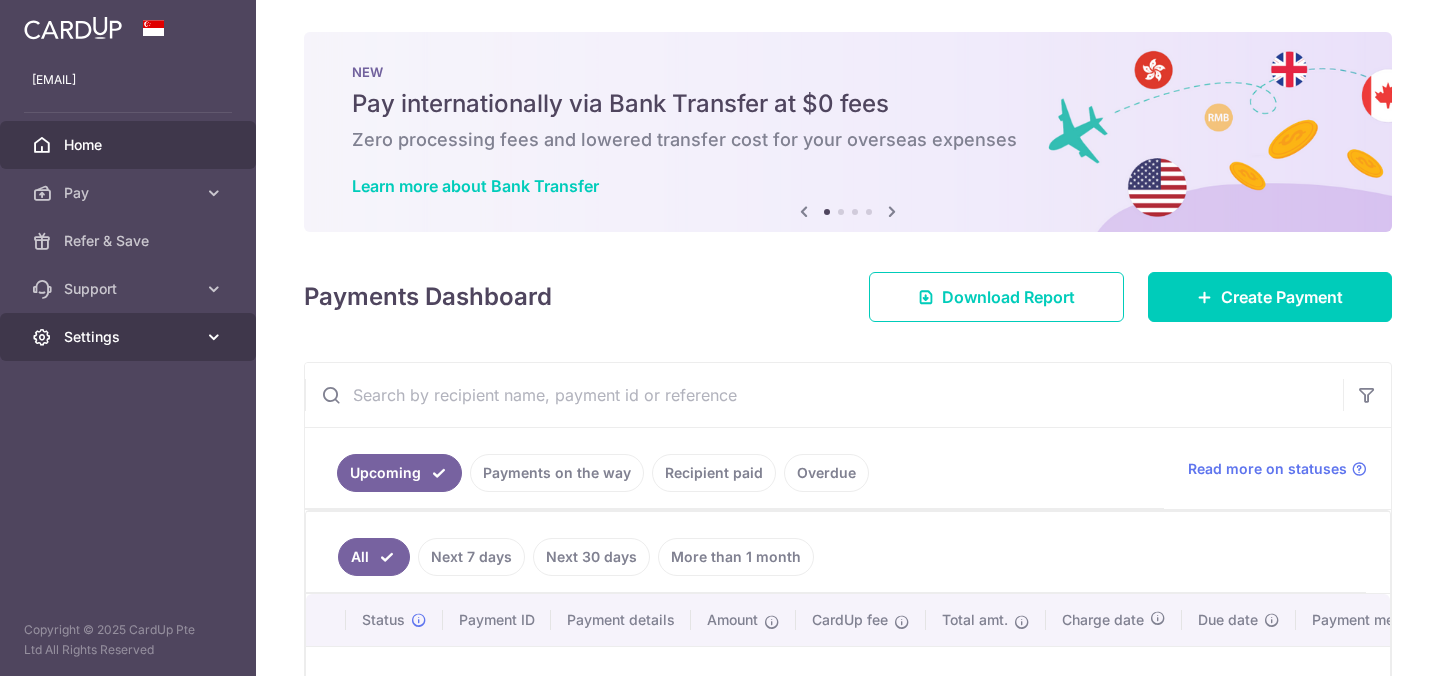 click on "Settings" at bounding box center (130, 337) 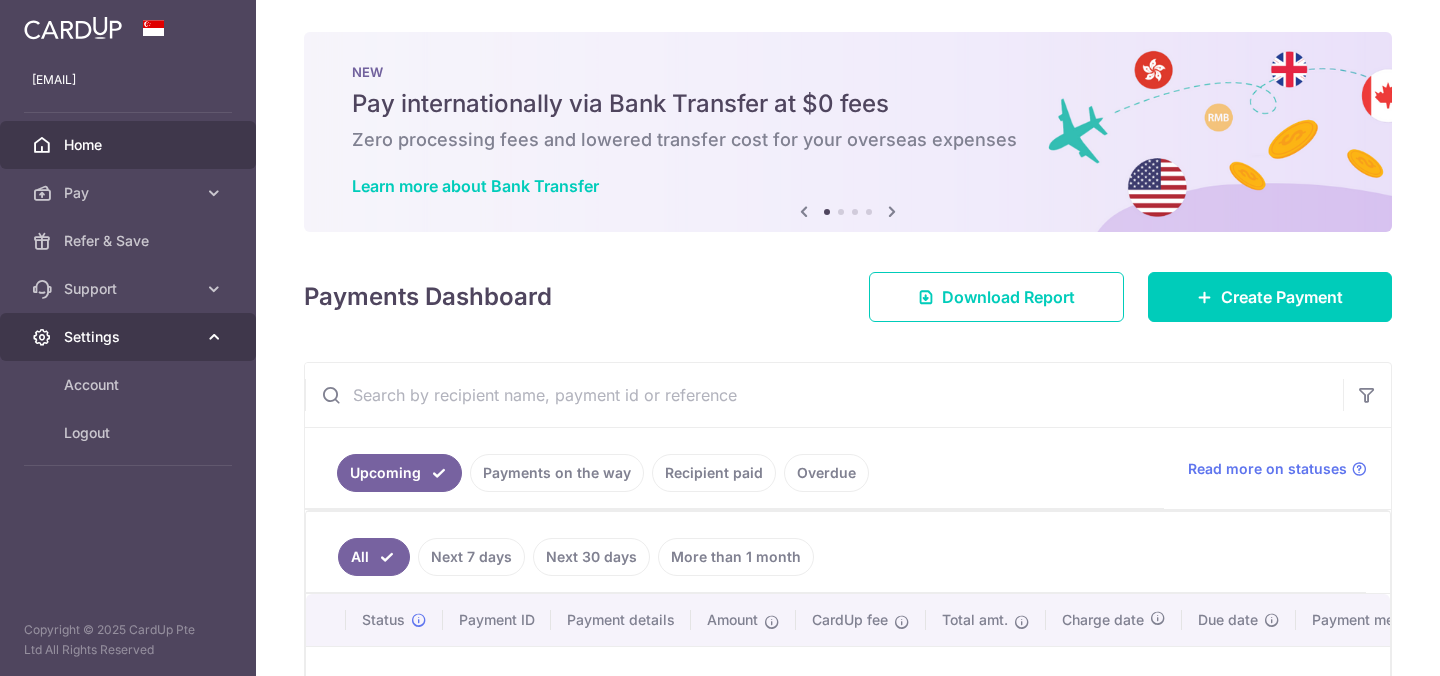 click on "Settings" at bounding box center (130, 337) 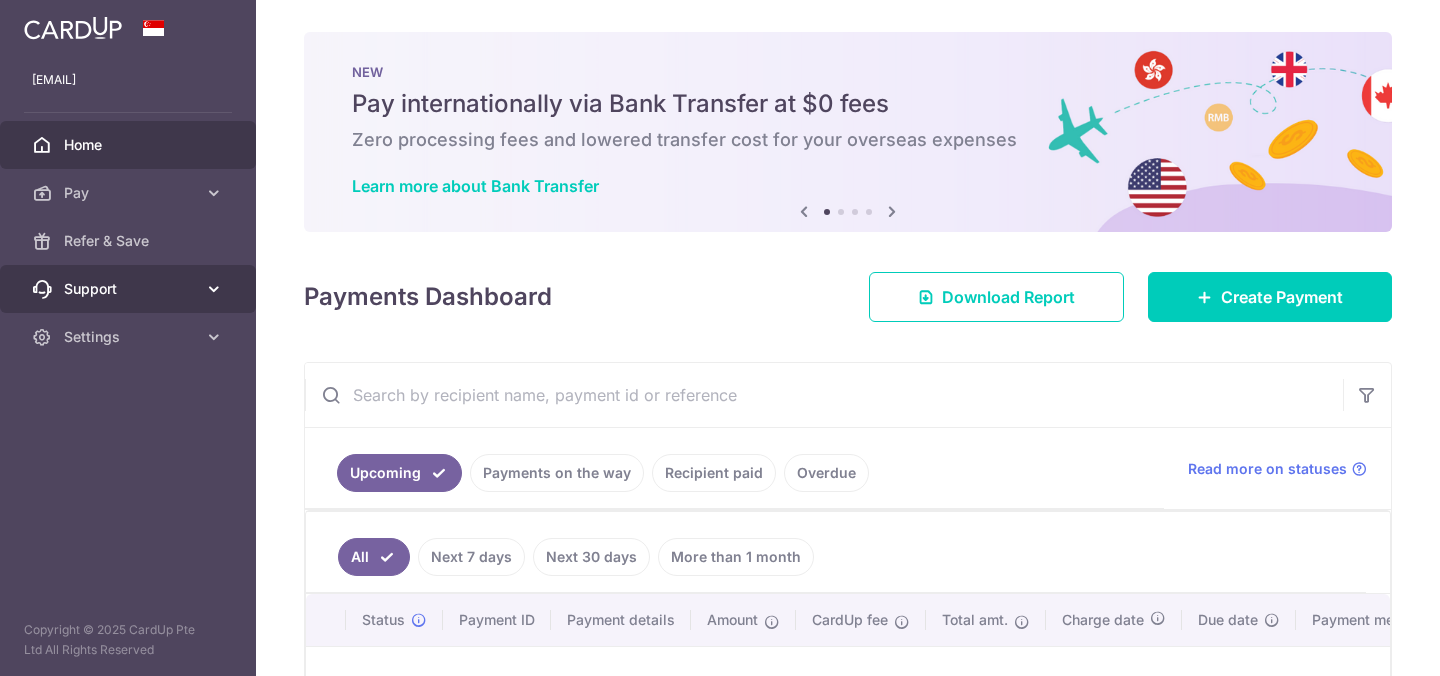 click on "Support" at bounding box center (130, 289) 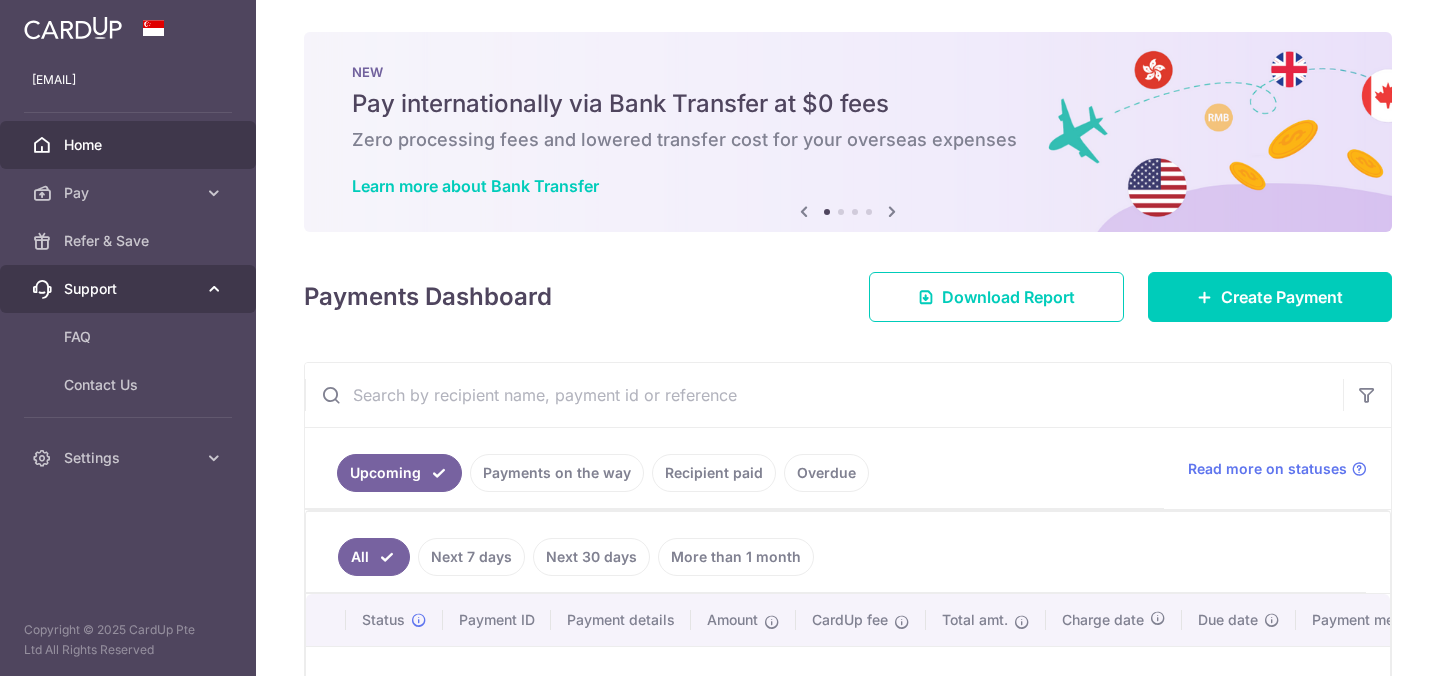 click on "Support" at bounding box center (130, 289) 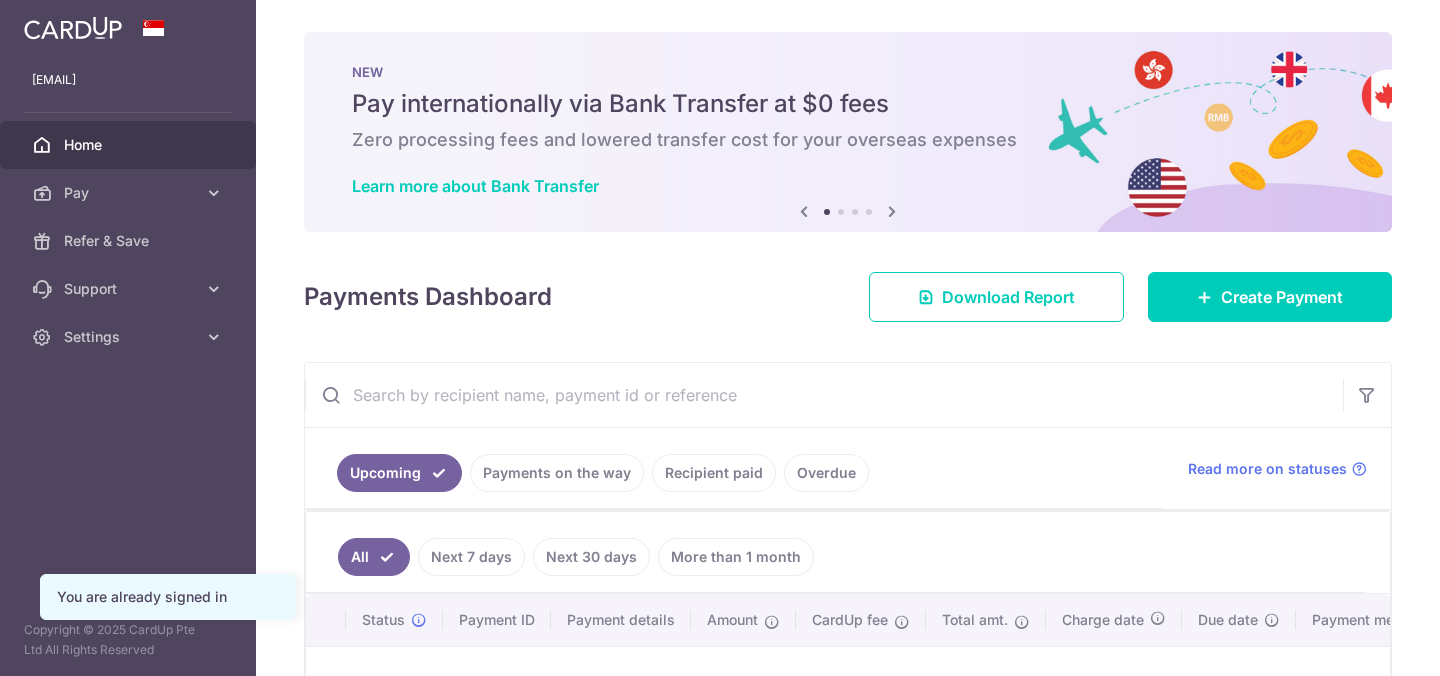 scroll, scrollTop: 0, scrollLeft: 0, axis: both 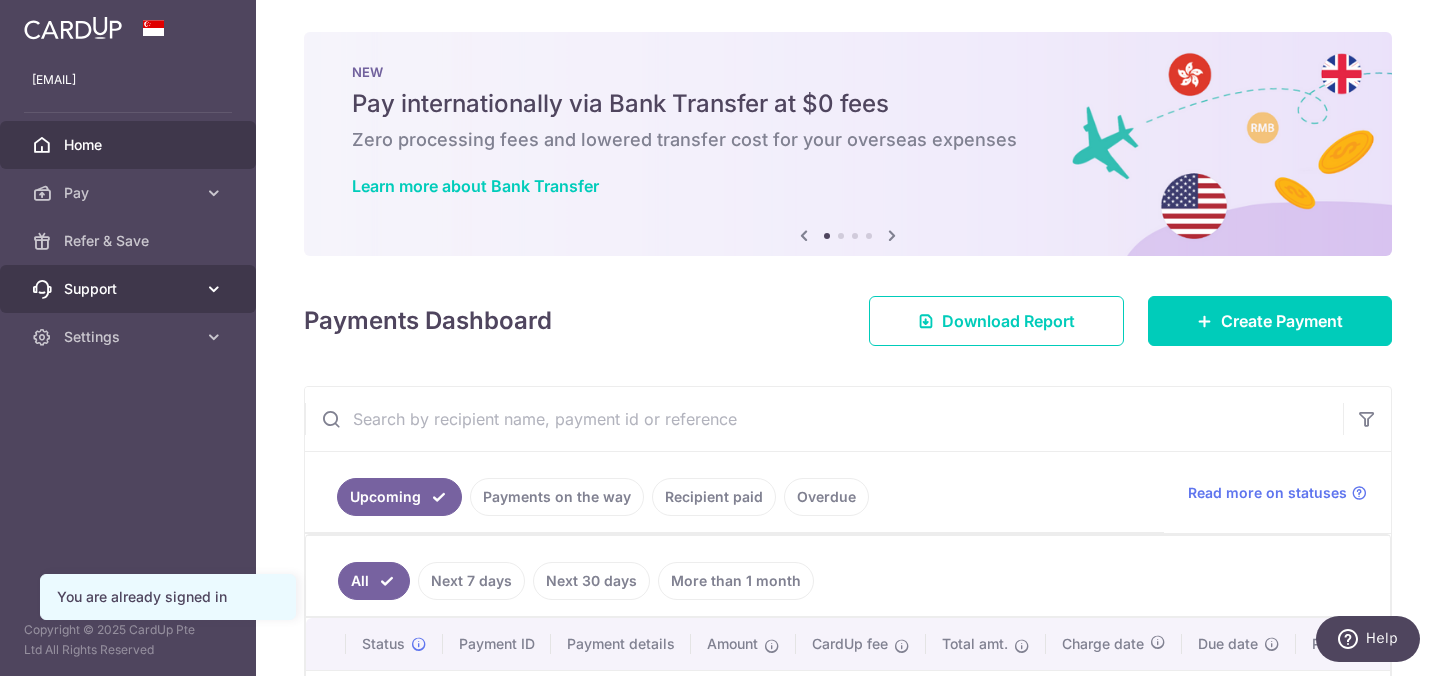 click on "Support" at bounding box center (130, 289) 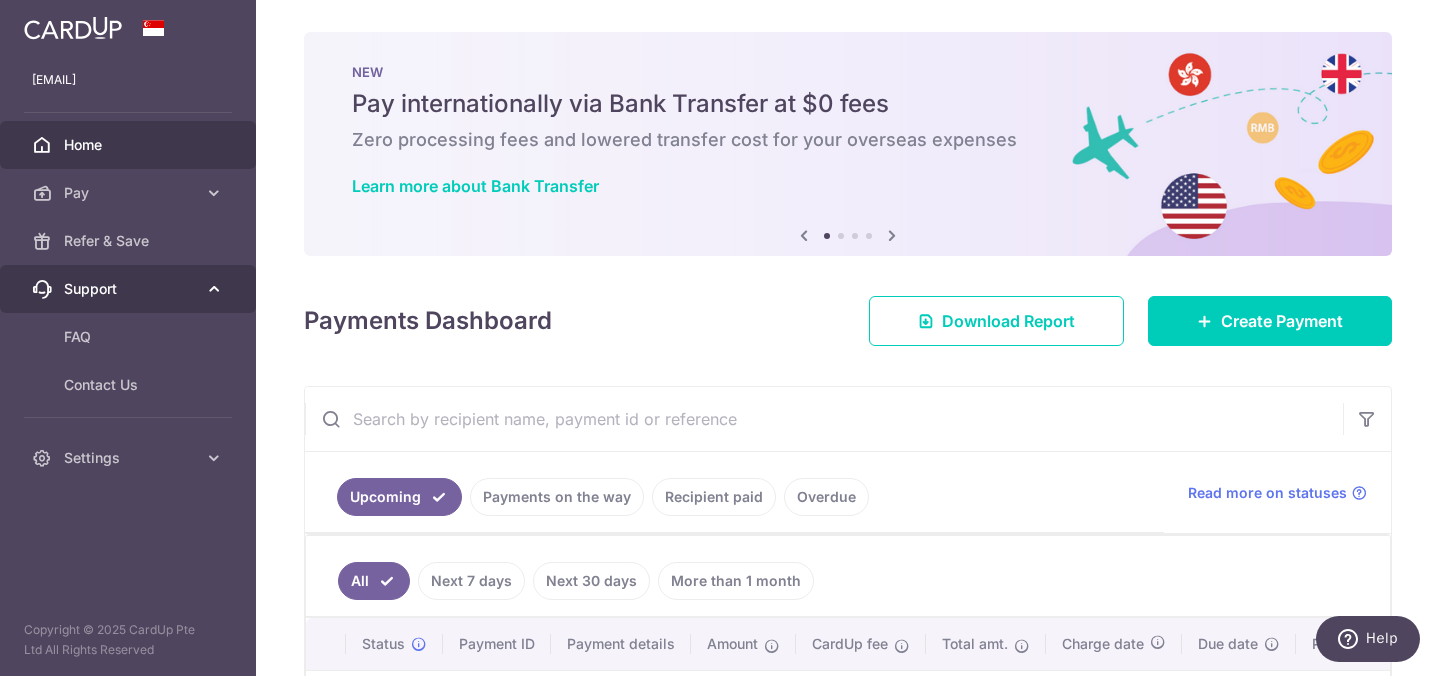 click on "Support" at bounding box center [130, 289] 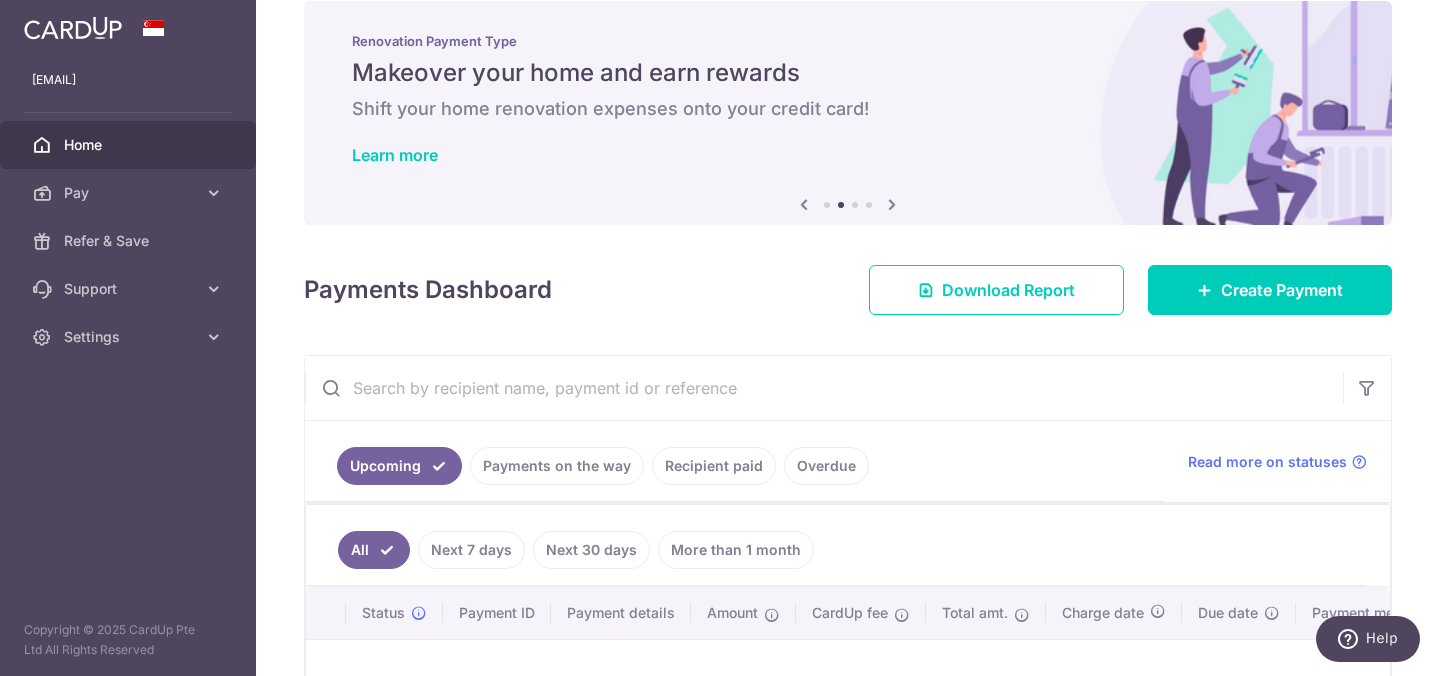scroll, scrollTop: 0, scrollLeft: 0, axis: both 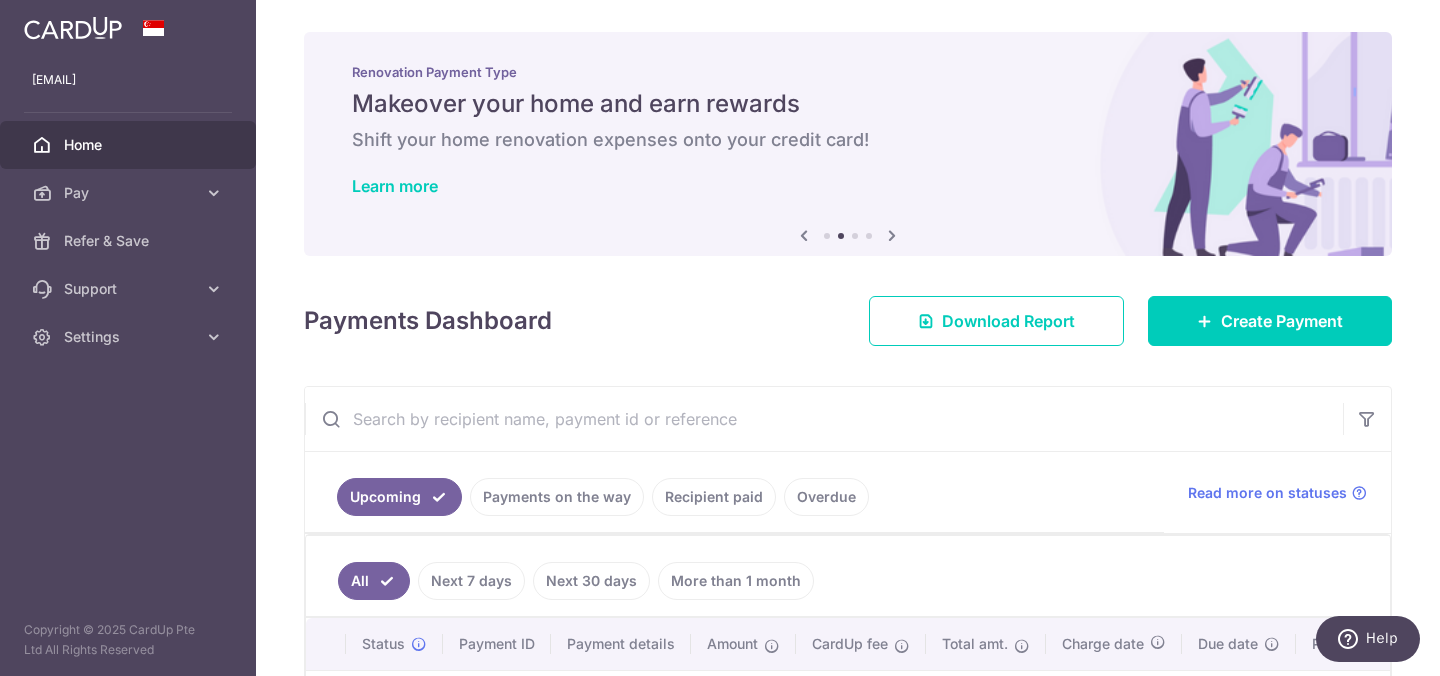 click at bounding box center (892, 235) 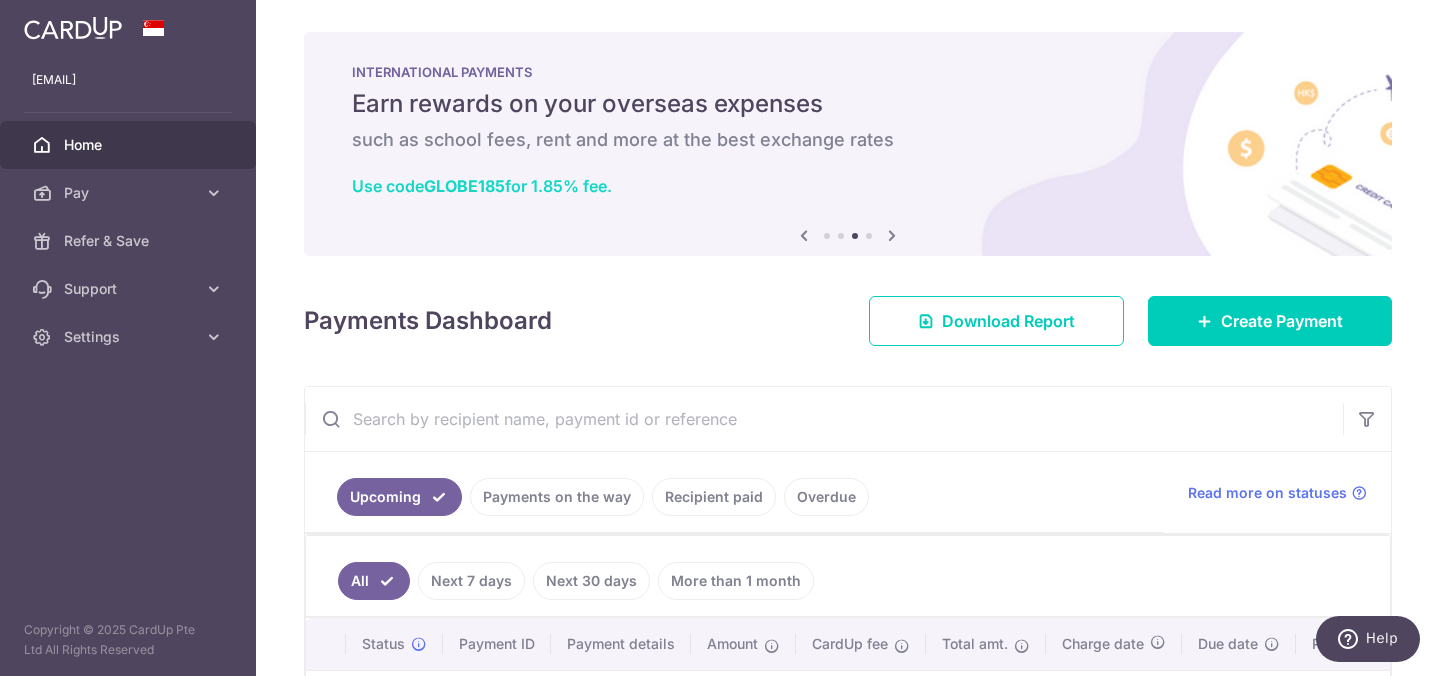 click on "Use code  GLOBE185  for 1.85% fee." at bounding box center (482, 186) 